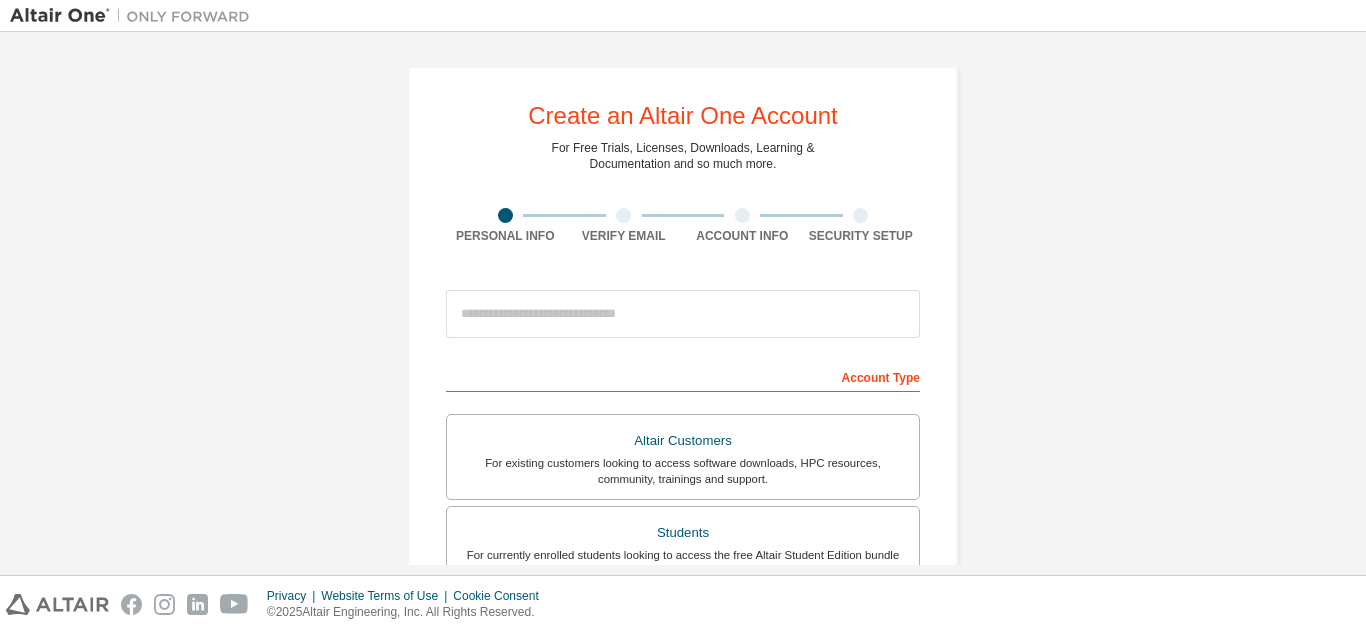 scroll, scrollTop: 0, scrollLeft: 0, axis: both 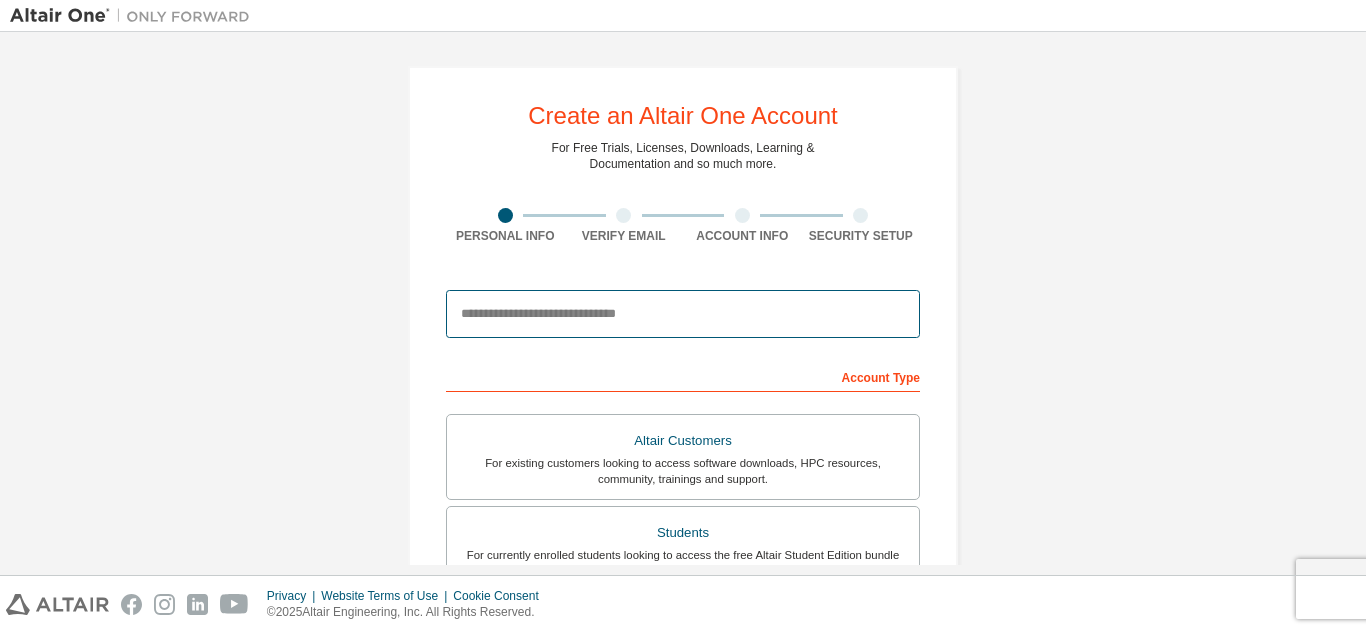 click at bounding box center (683, 314) 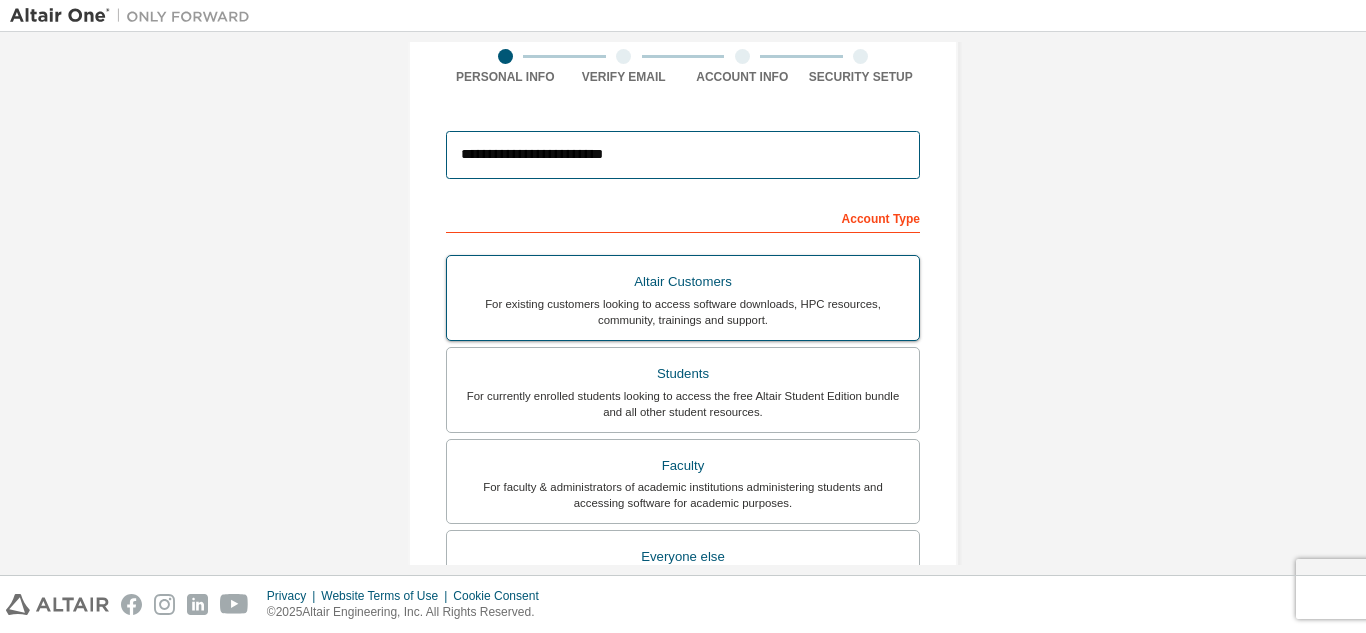 scroll, scrollTop: 158, scrollLeft: 0, axis: vertical 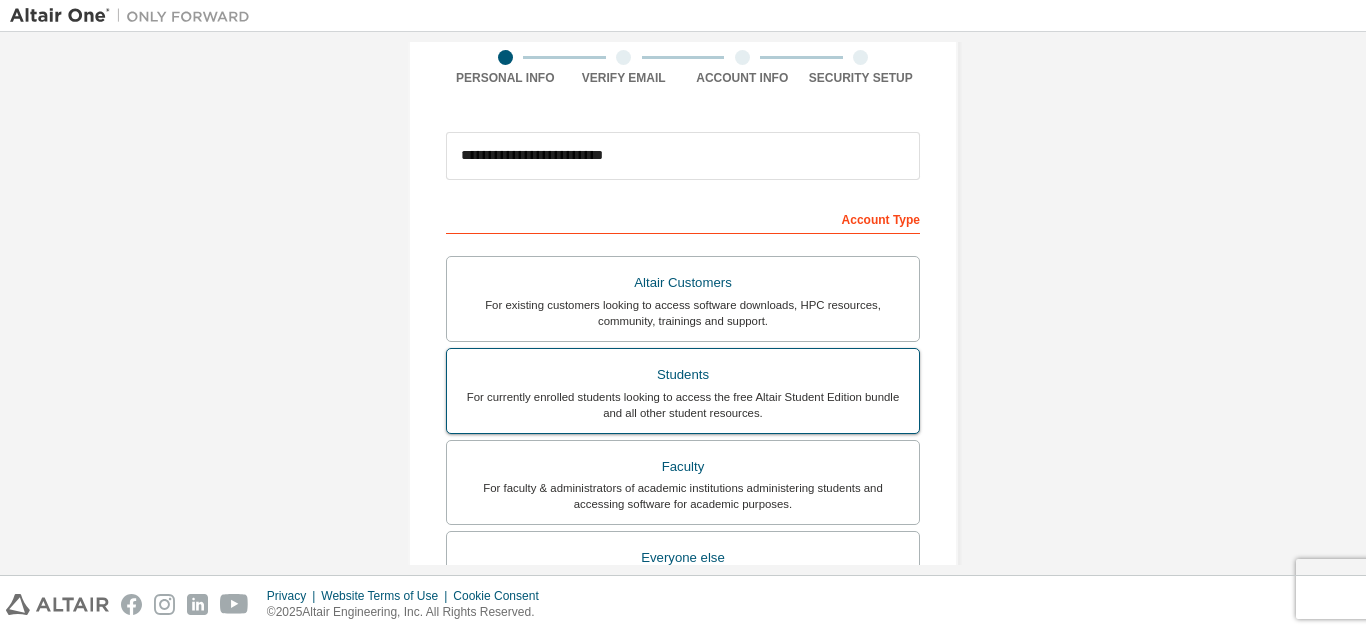 click on "Students" at bounding box center (683, 375) 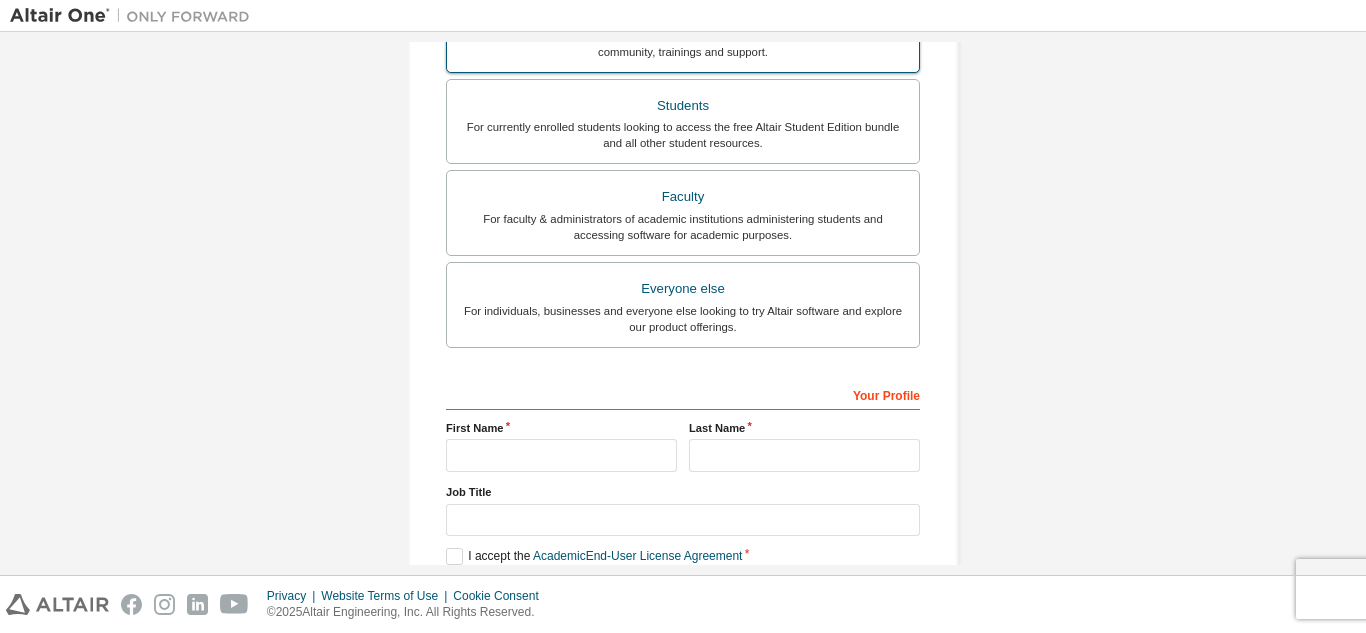 scroll, scrollTop: 496, scrollLeft: 0, axis: vertical 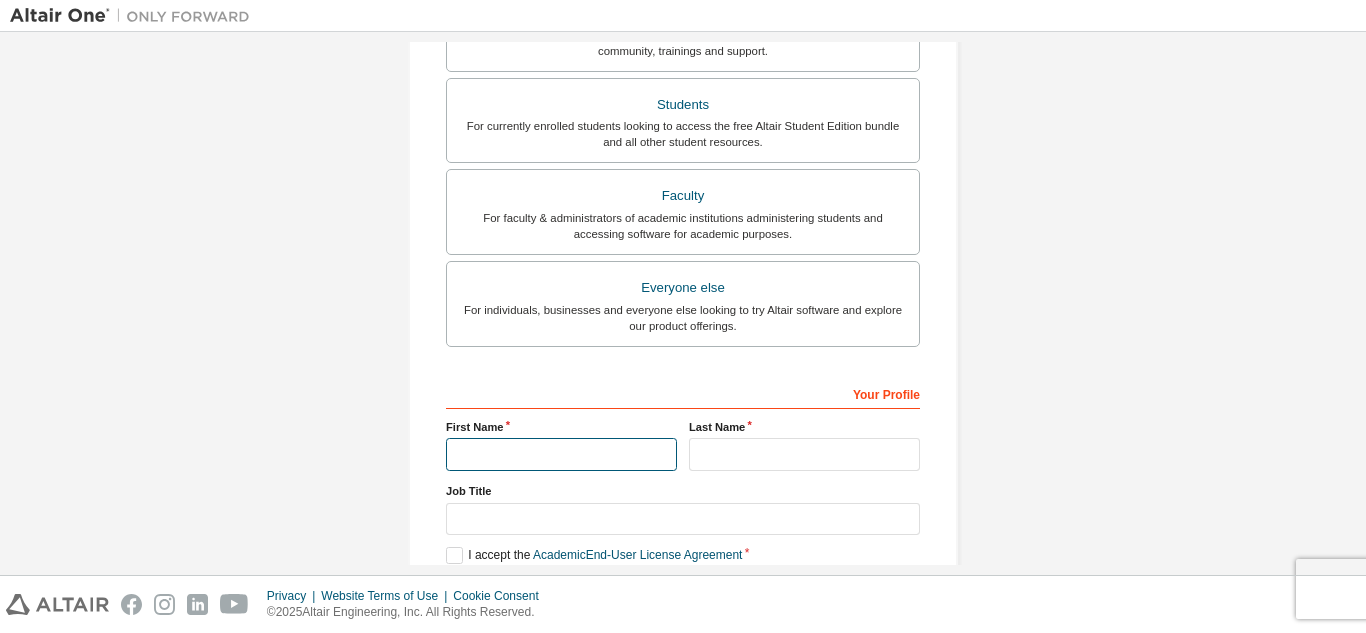 click at bounding box center [561, 454] 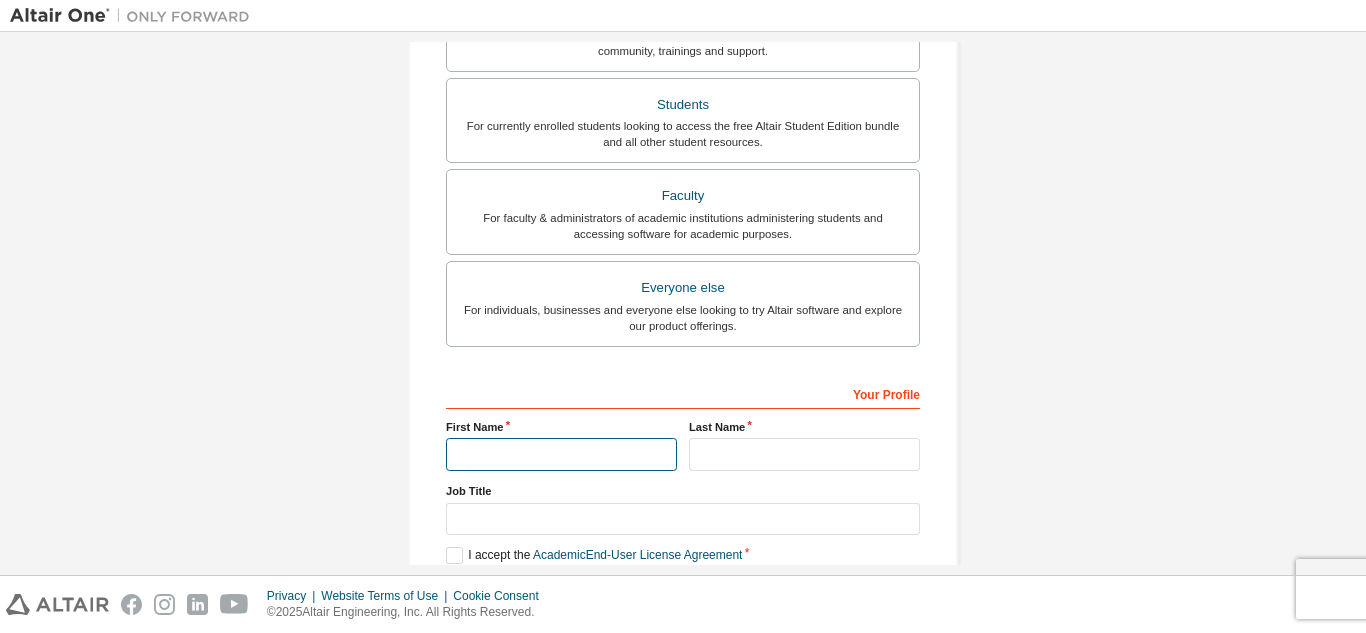 type on "******" 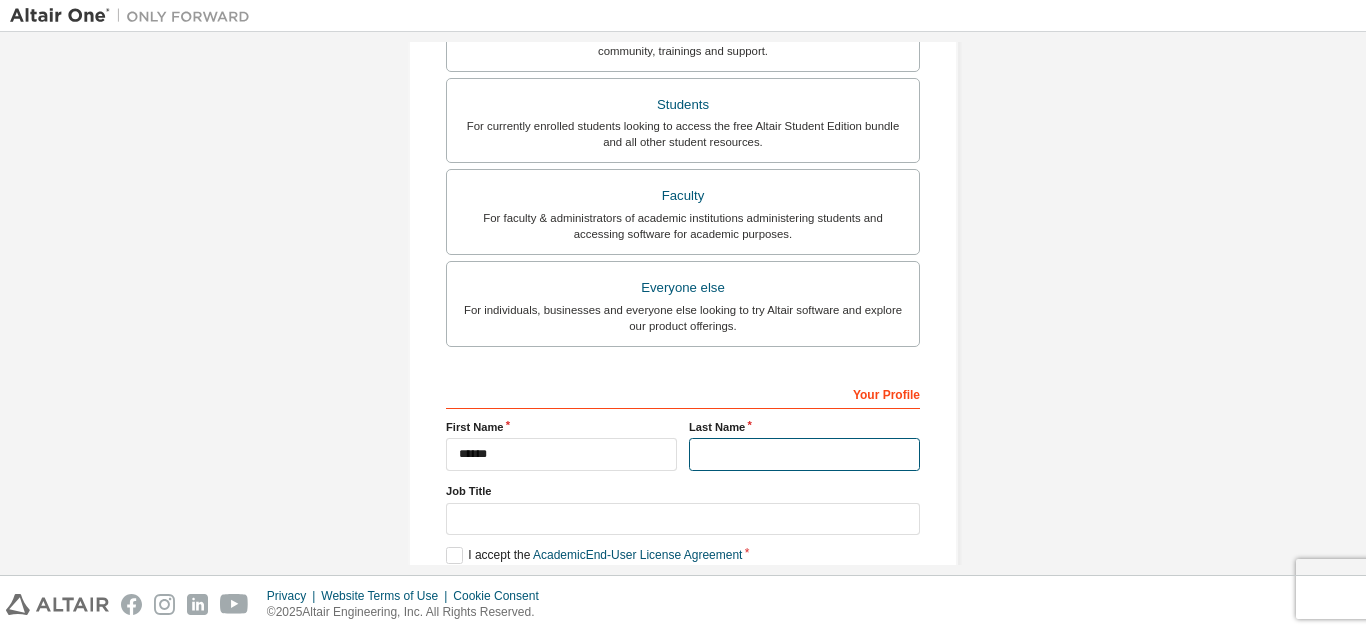 click at bounding box center [804, 454] 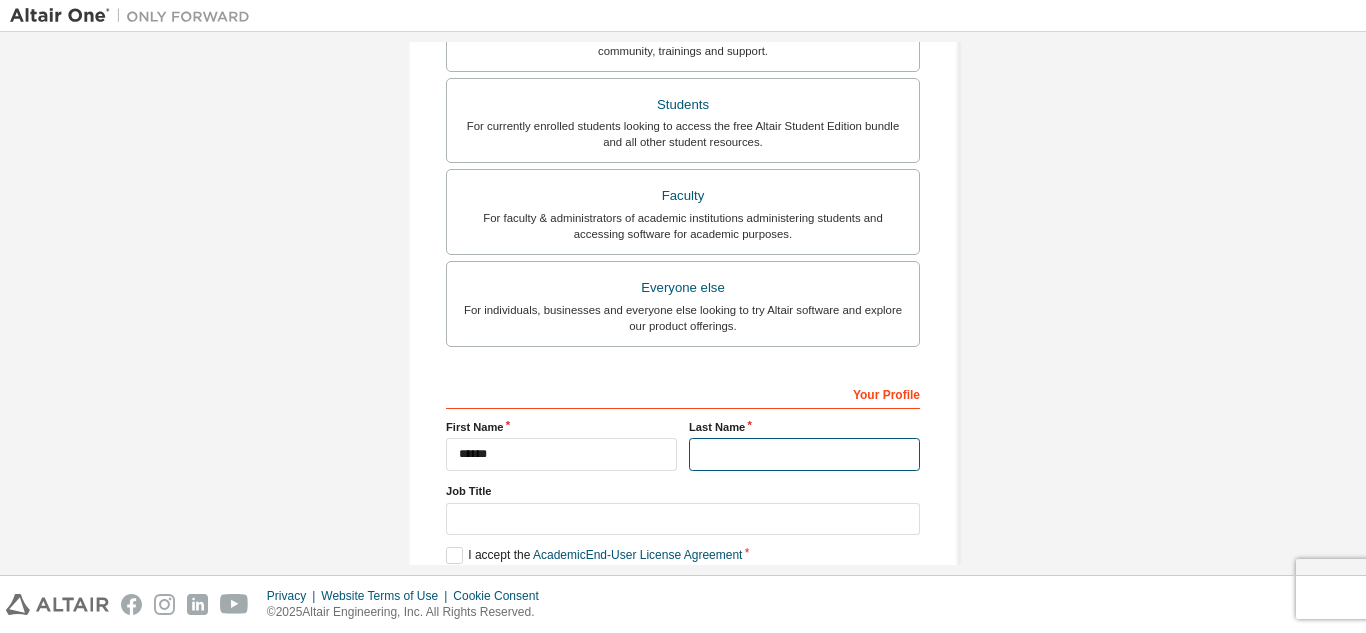 type on "*****" 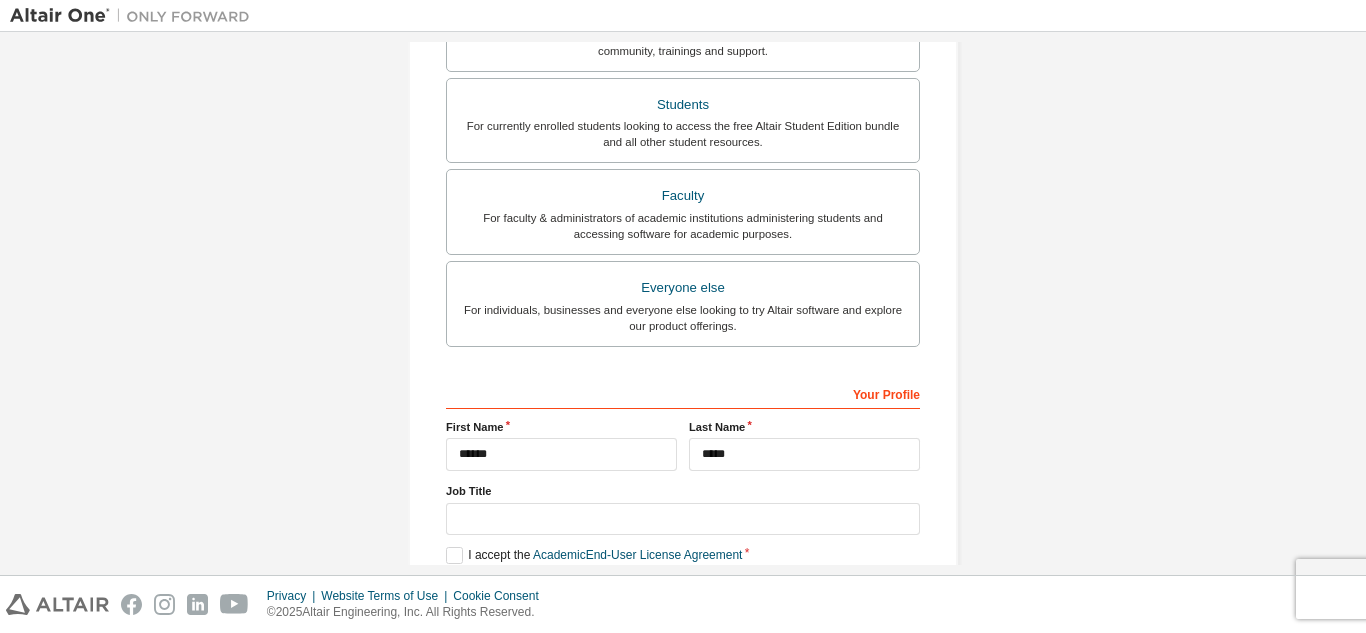 click on "Job Title" at bounding box center (683, 509) 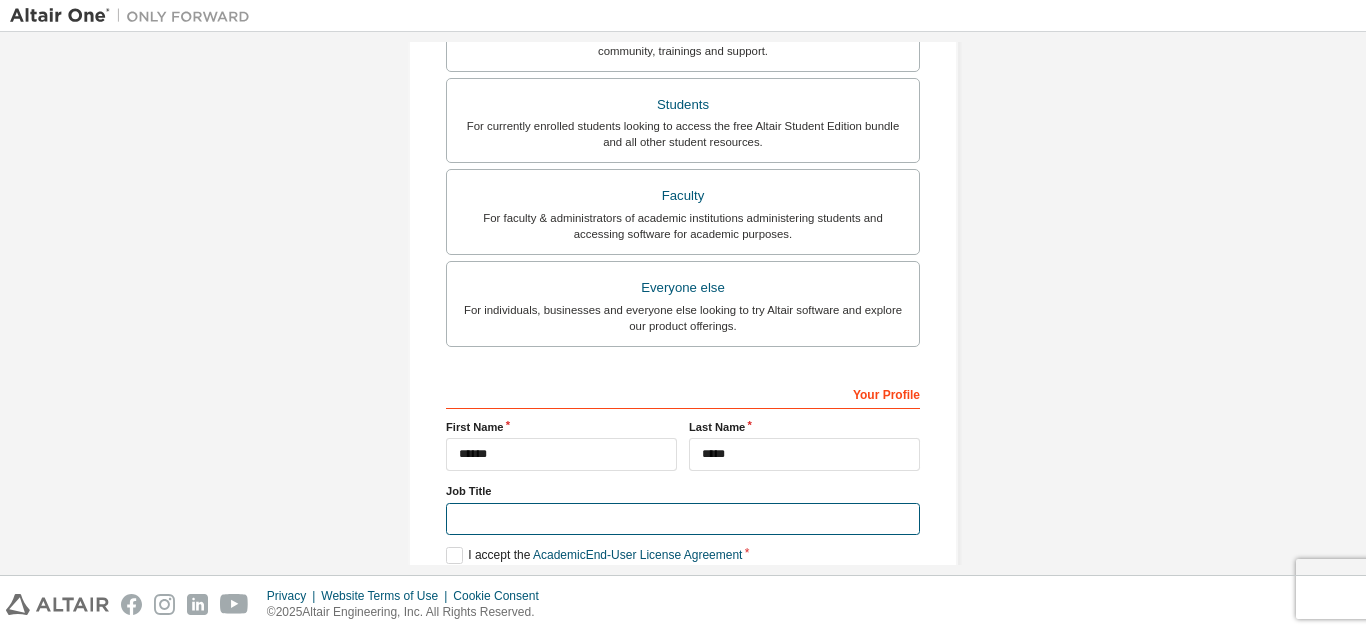 click at bounding box center [683, 519] 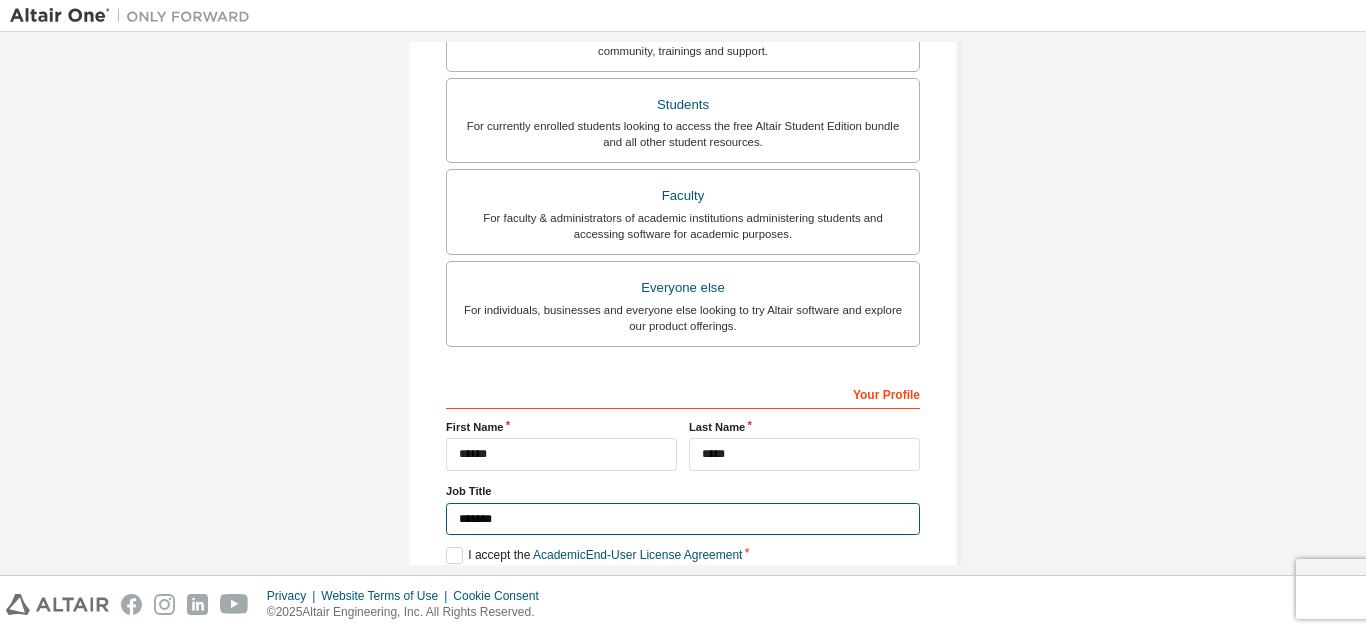 scroll, scrollTop: 605, scrollLeft: 0, axis: vertical 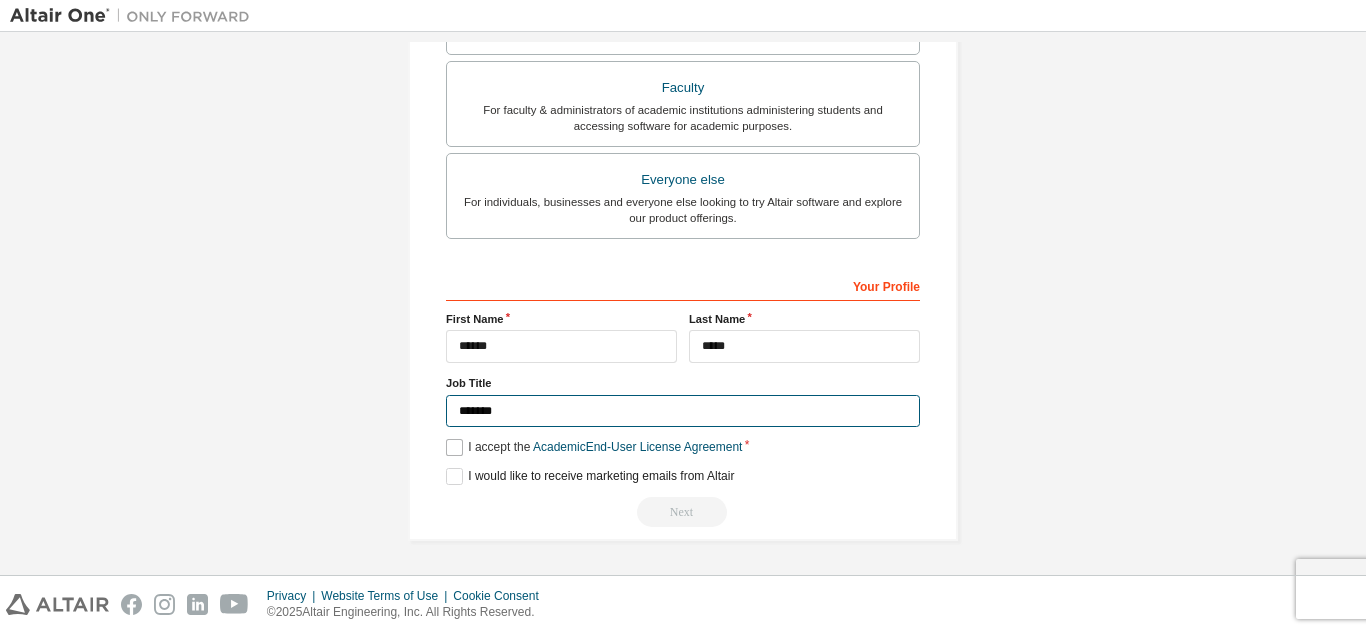 type on "*******" 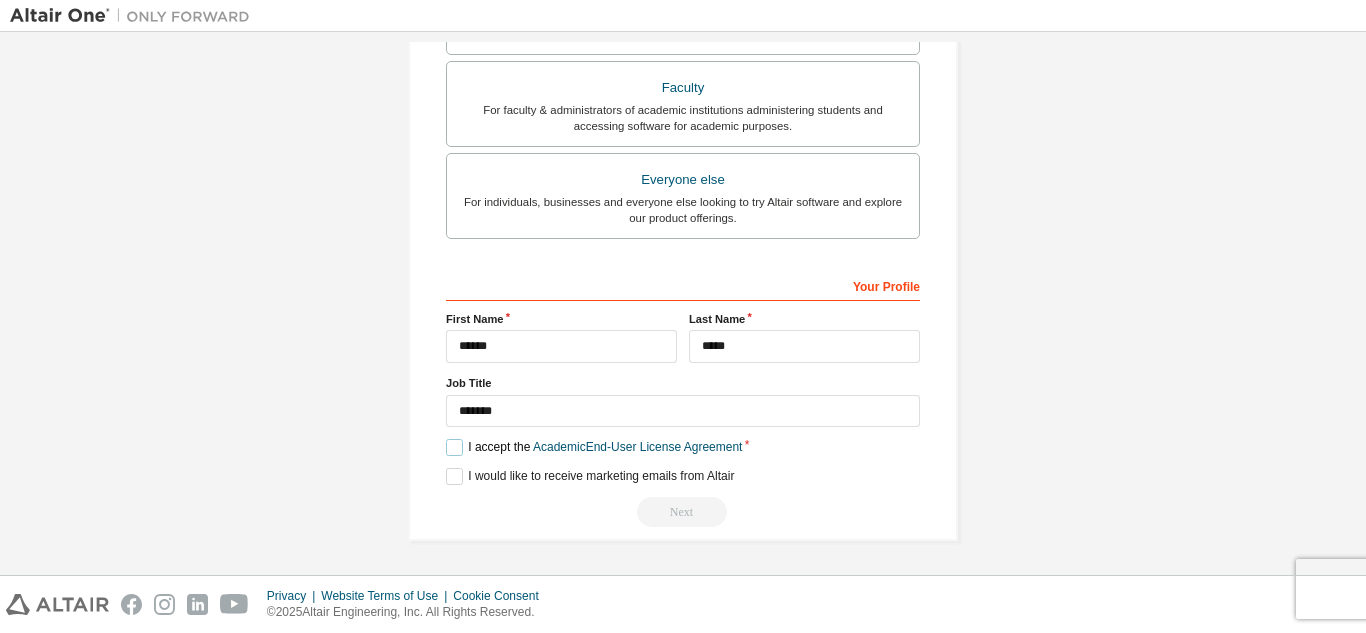 click on "I accept the   Academic   End-User License Agreement" at bounding box center (594, 447) 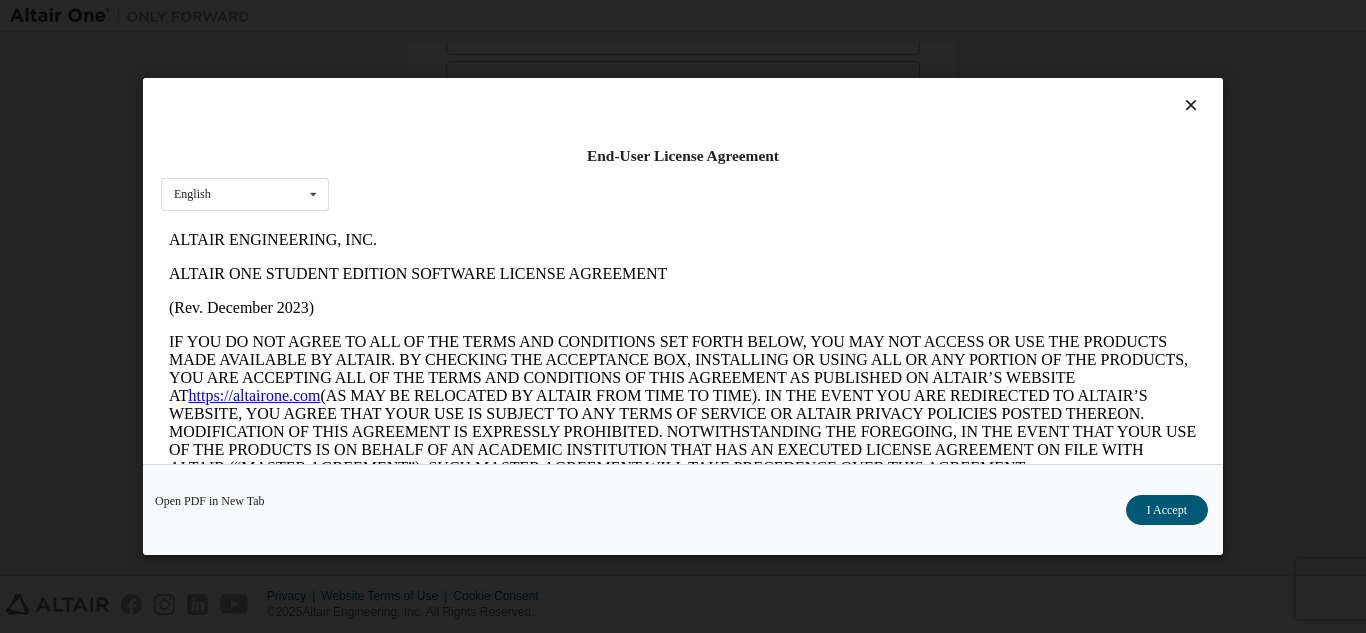 scroll, scrollTop: 0, scrollLeft: 0, axis: both 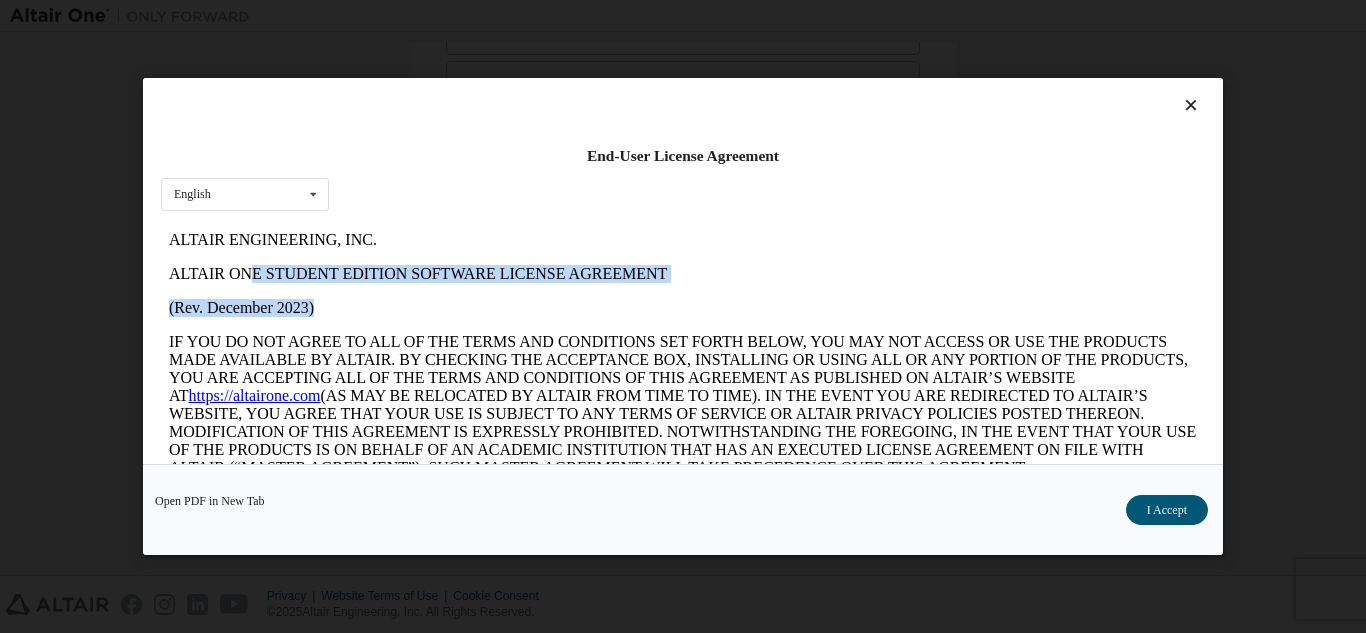 drag, startPoint x: 256, startPoint y: 261, endPoint x: 421, endPoint y: 284, distance: 166.59532 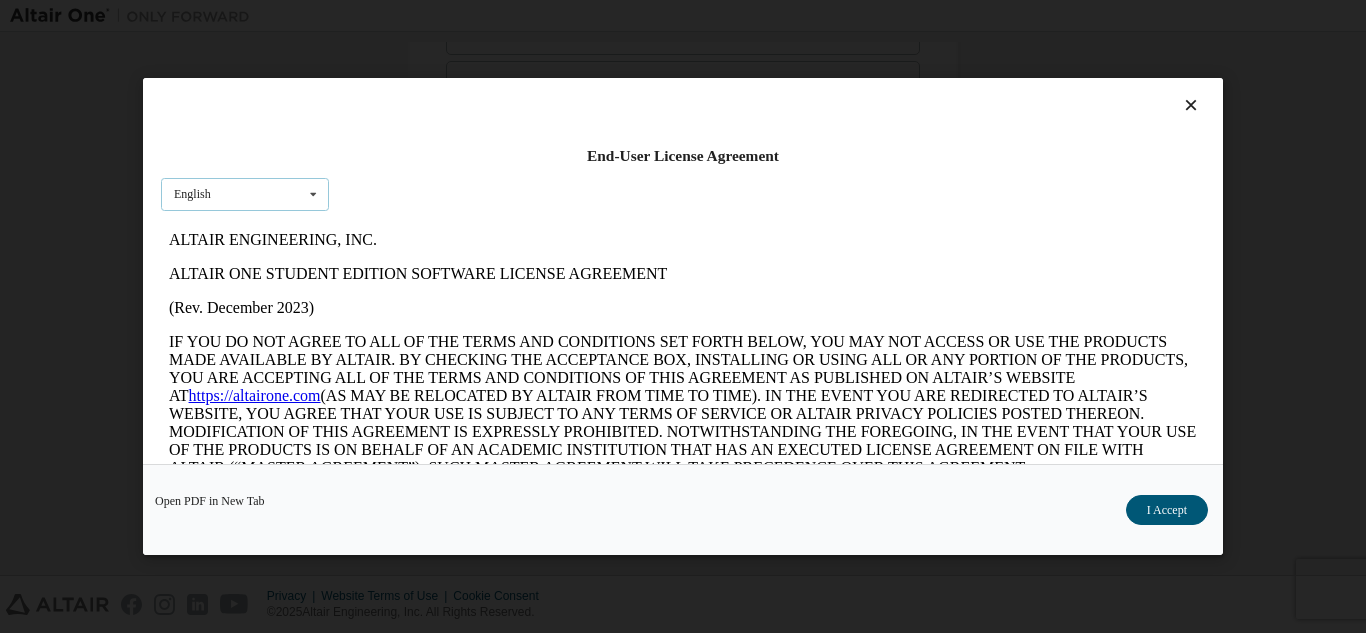 click on "English English" at bounding box center [245, 194] 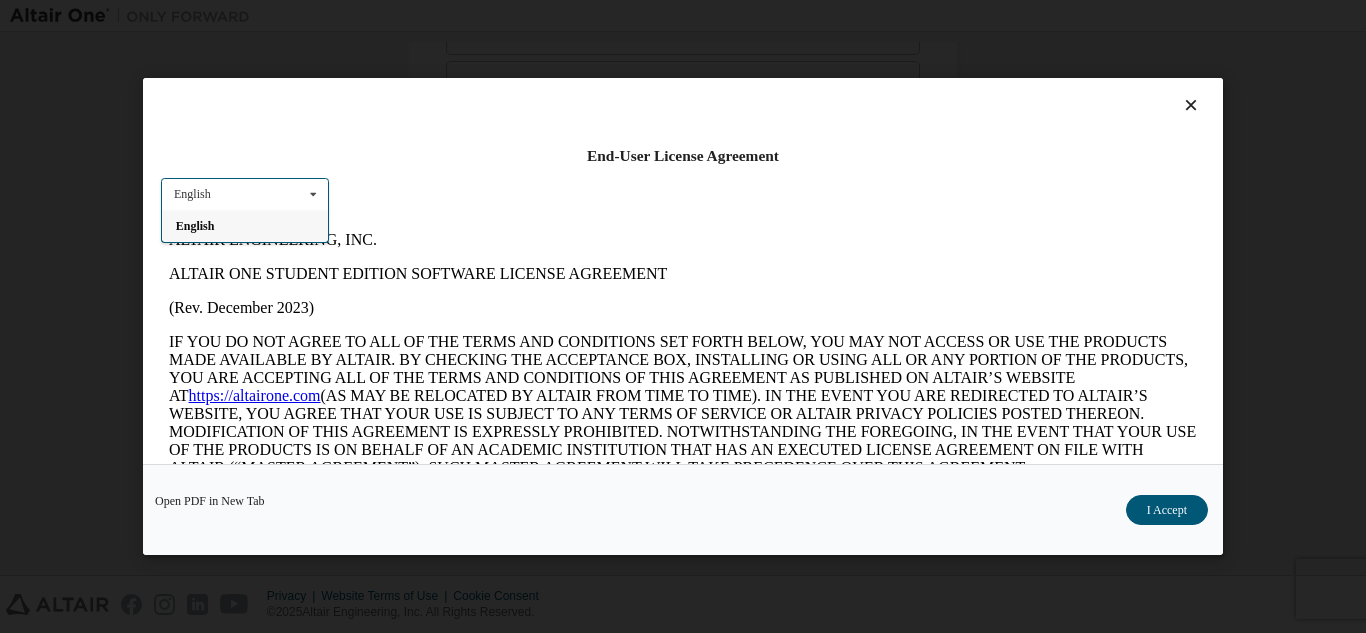 click on "English English" at bounding box center (245, 194) 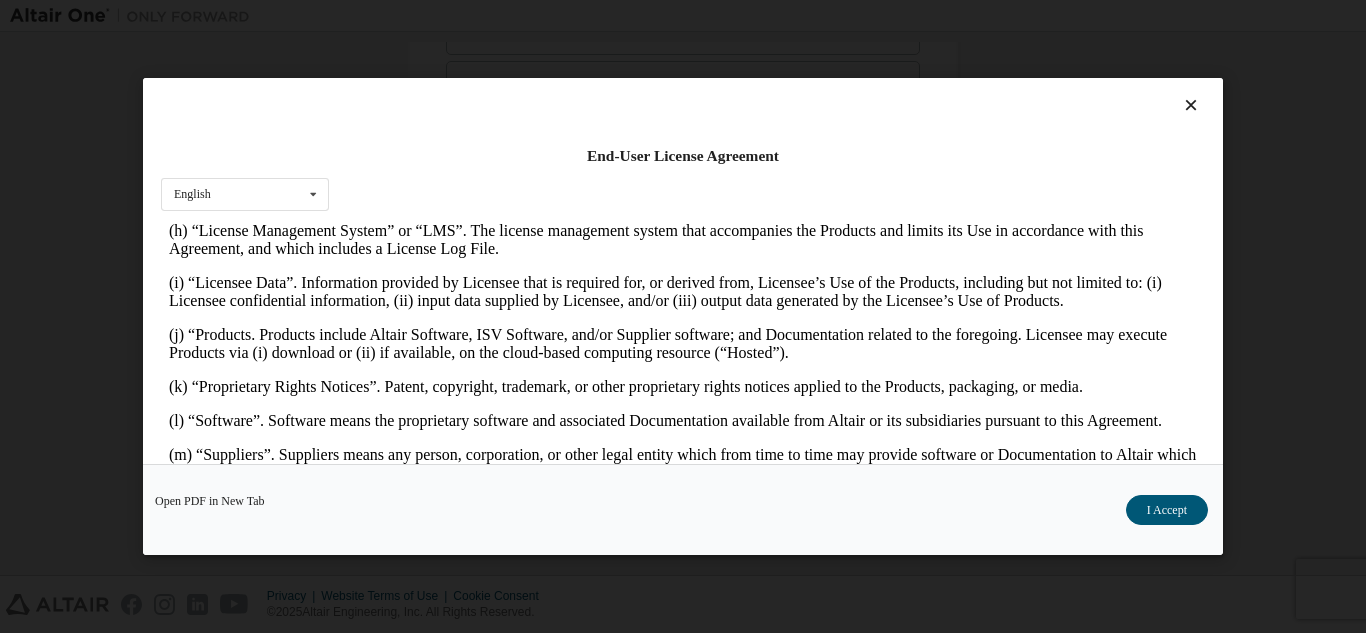 scroll, scrollTop: 1030, scrollLeft: 0, axis: vertical 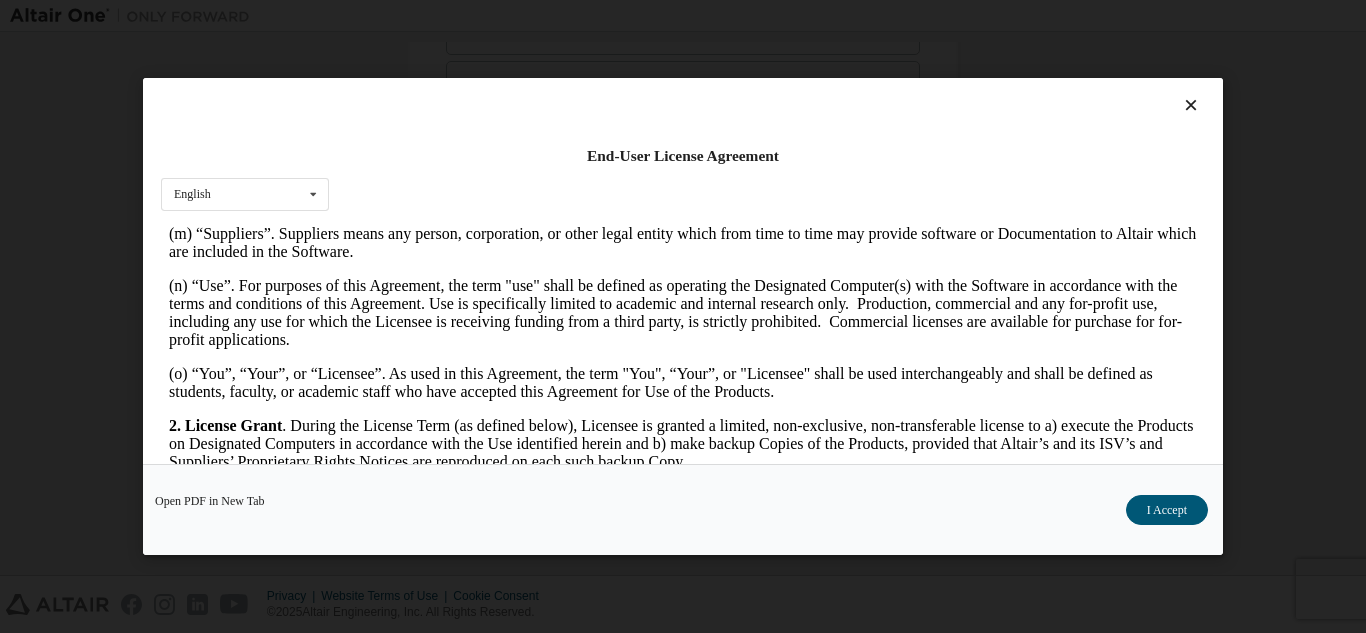 click at bounding box center (1191, 105) 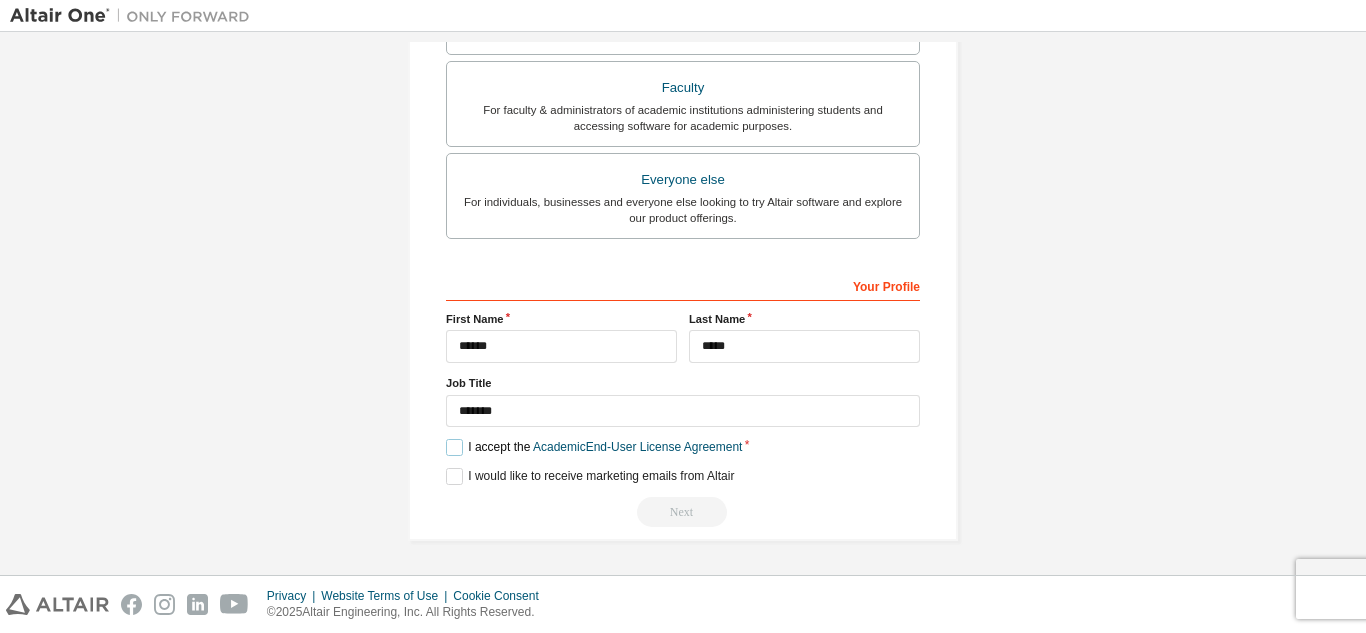 click on "I accept the   Academic   End-User License Agreement" at bounding box center [594, 447] 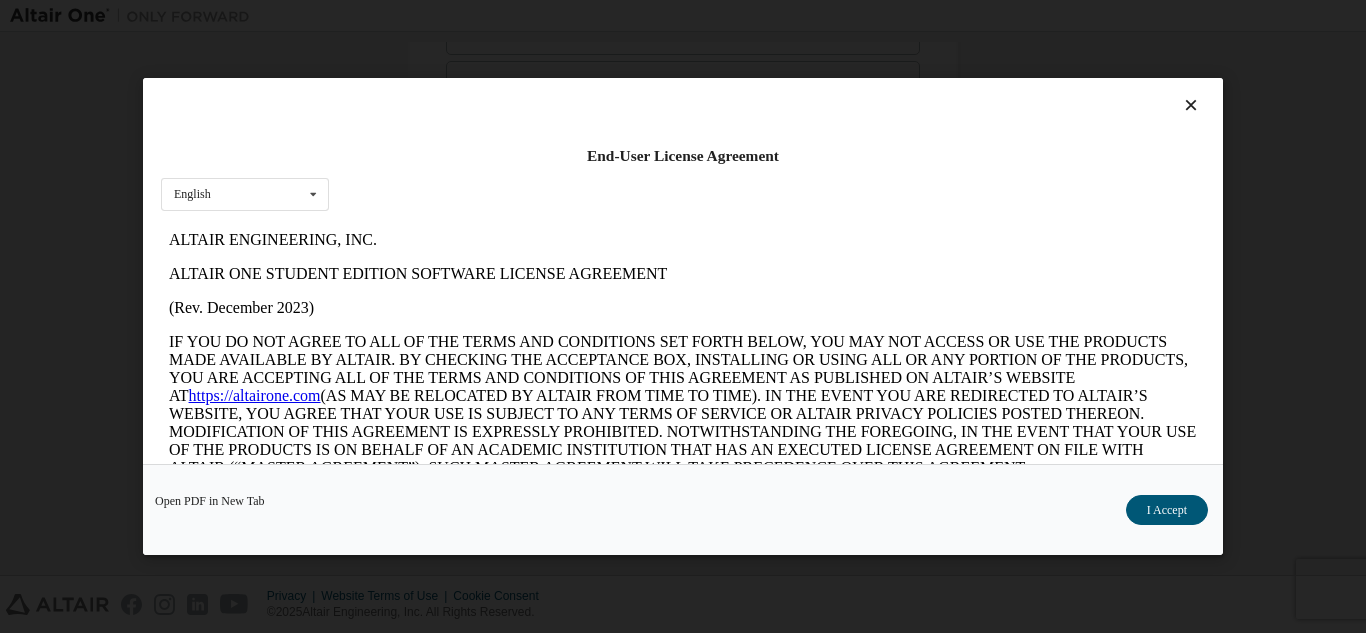 scroll, scrollTop: 0, scrollLeft: 0, axis: both 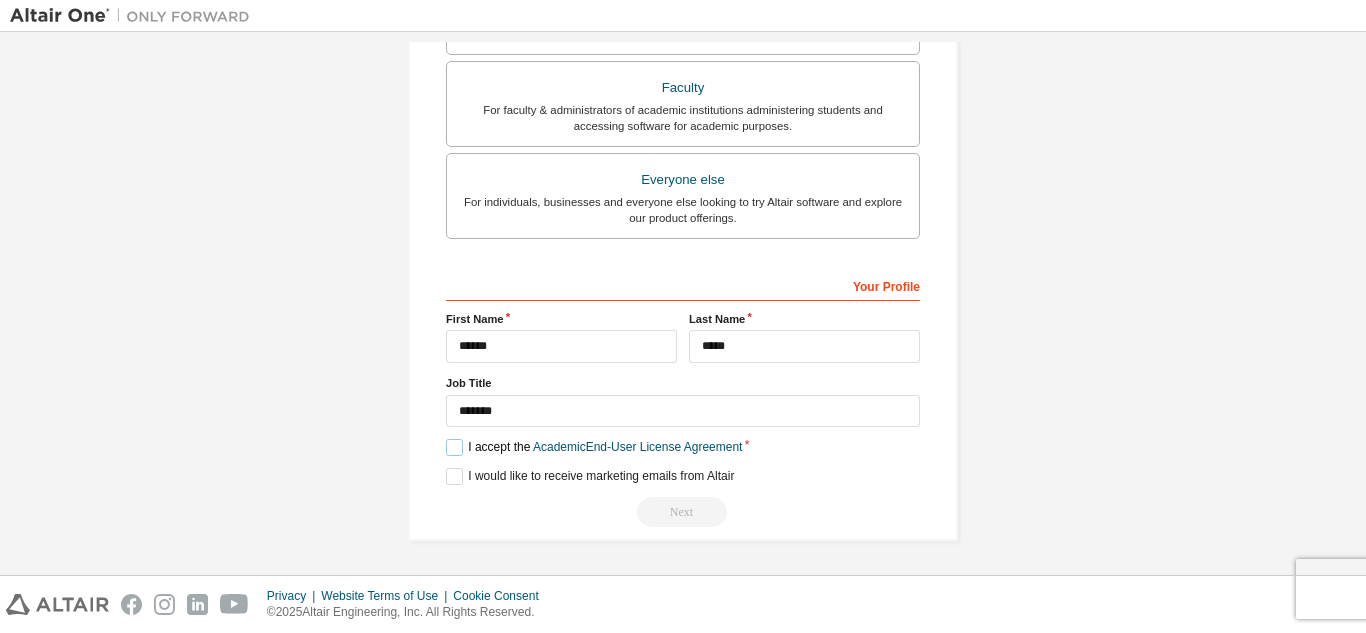 click on "I accept the   Academic   End-User License Agreement" at bounding box center (594, 447) 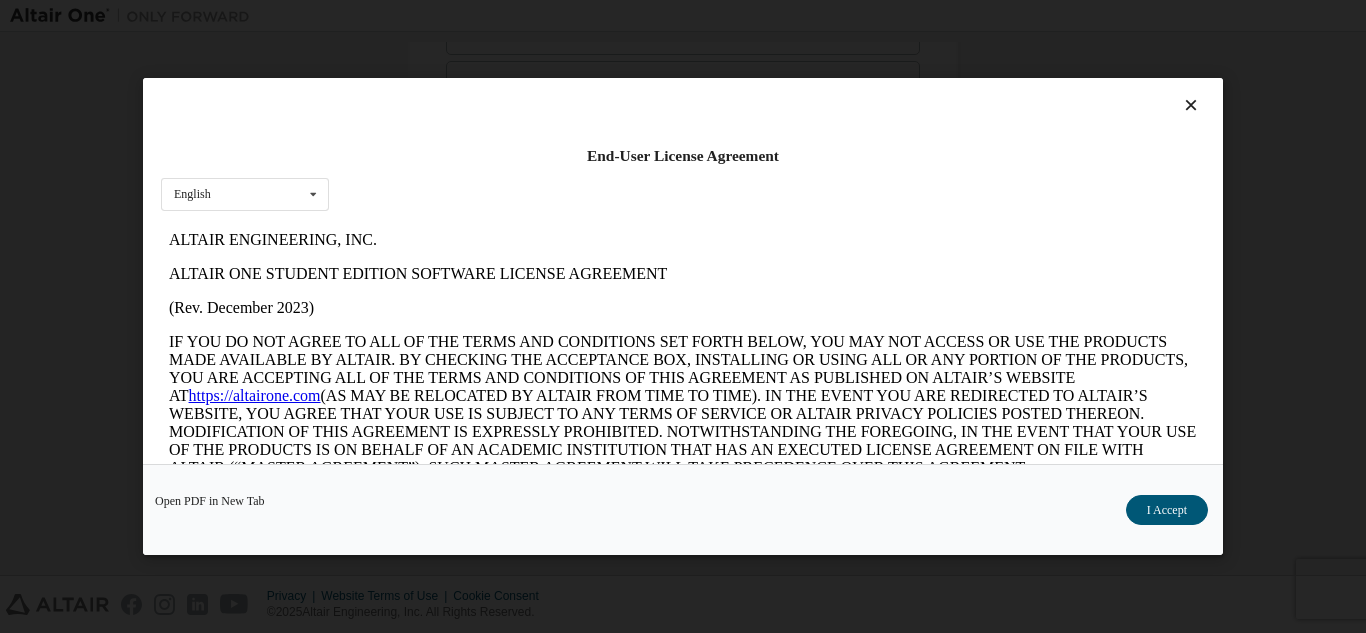 scroll, scrollTop: 0, scrollLeft: 0, axis: both 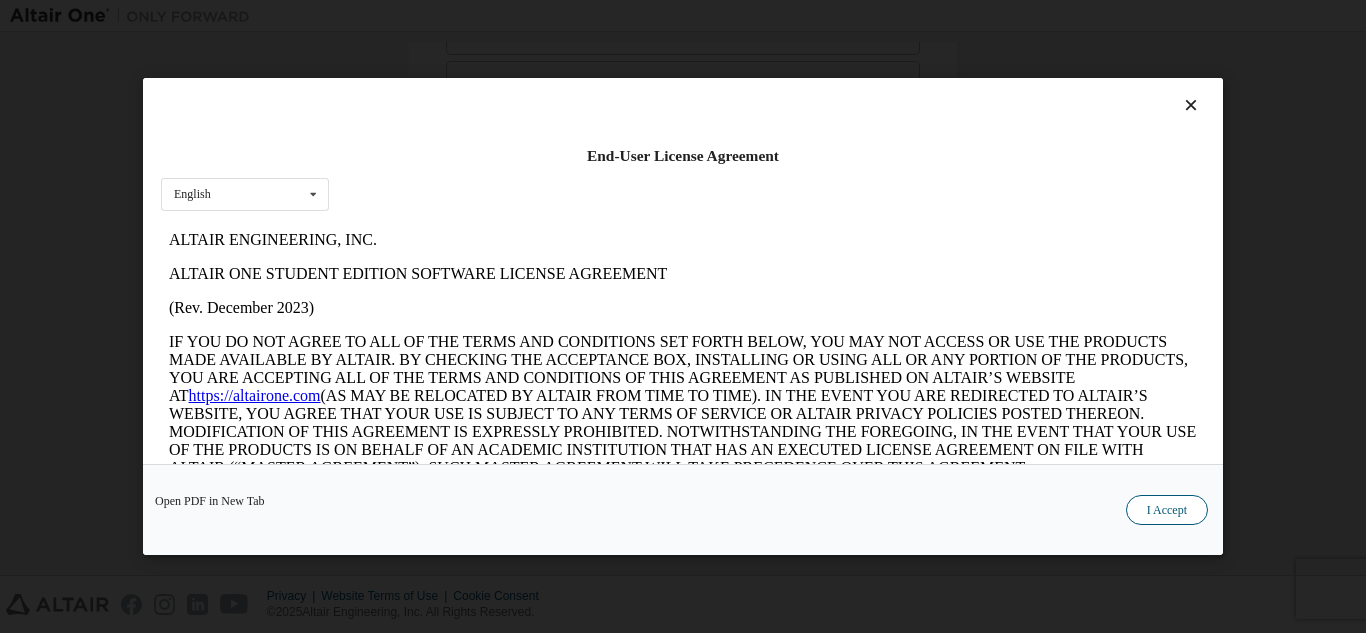 click on "I Accept" at bounding box center [1167, 510] 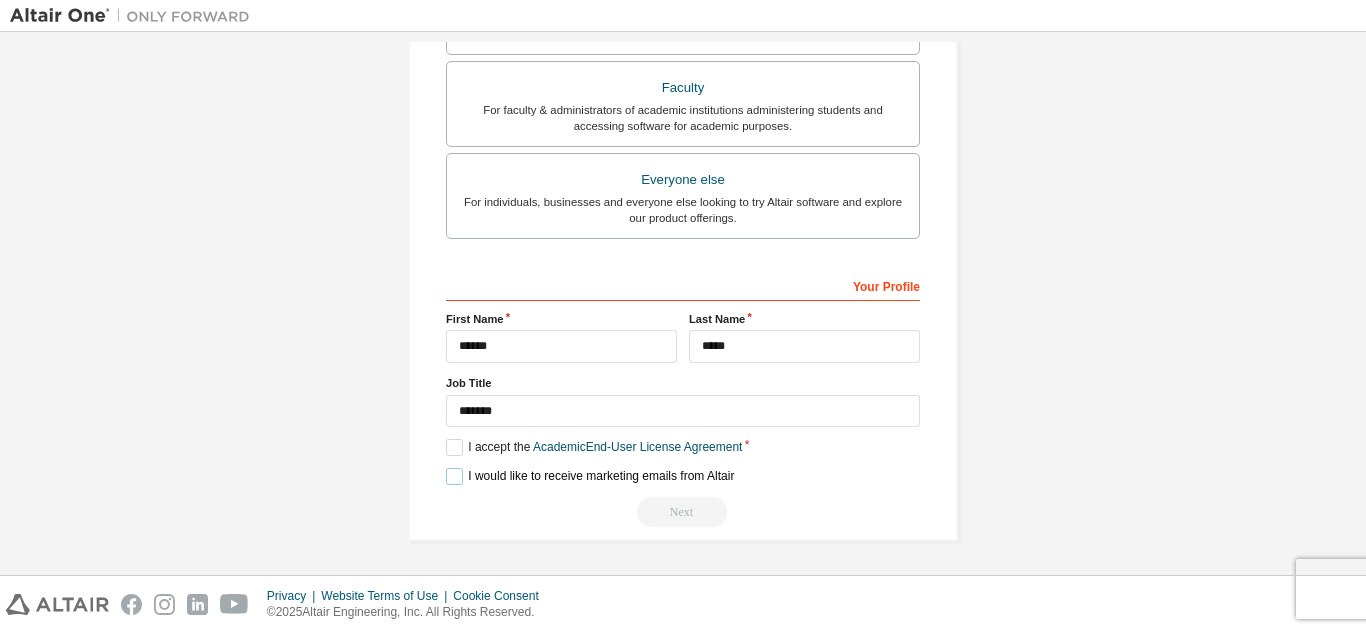 click on "I would like to receive marketing emails from Altair" at bounding box center (590, 476) 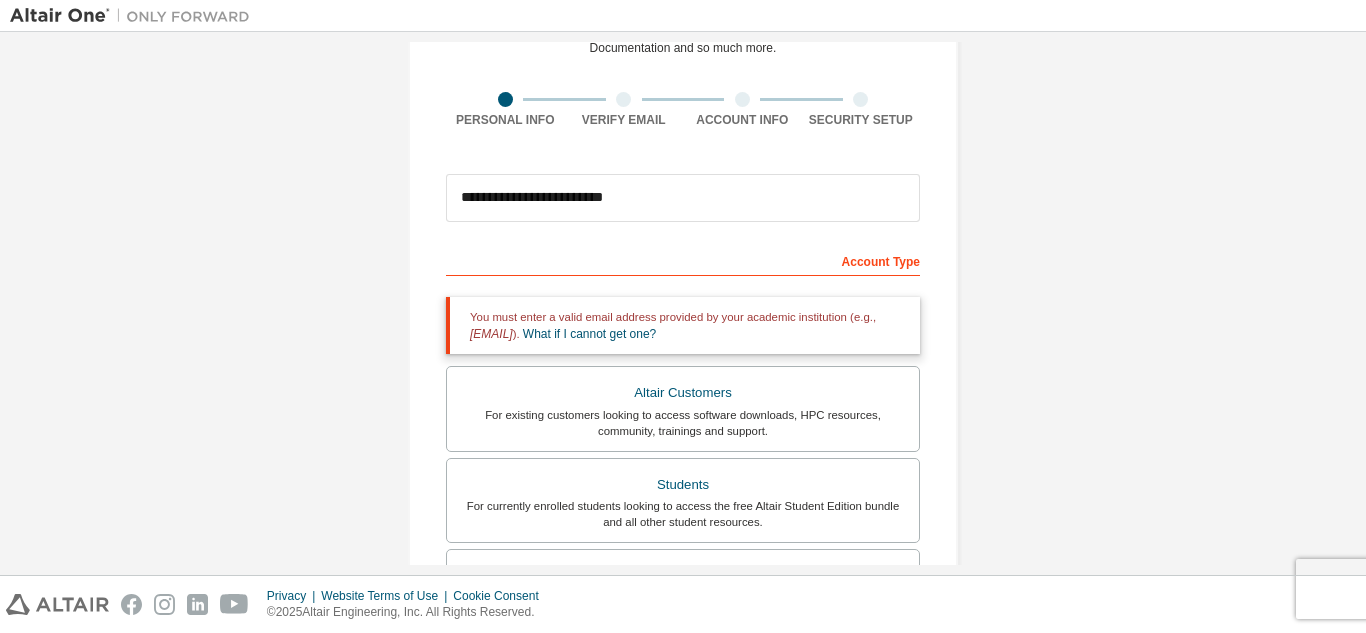 scroll, scrollTop: 115, scrollLeft: 0, axis: vertical 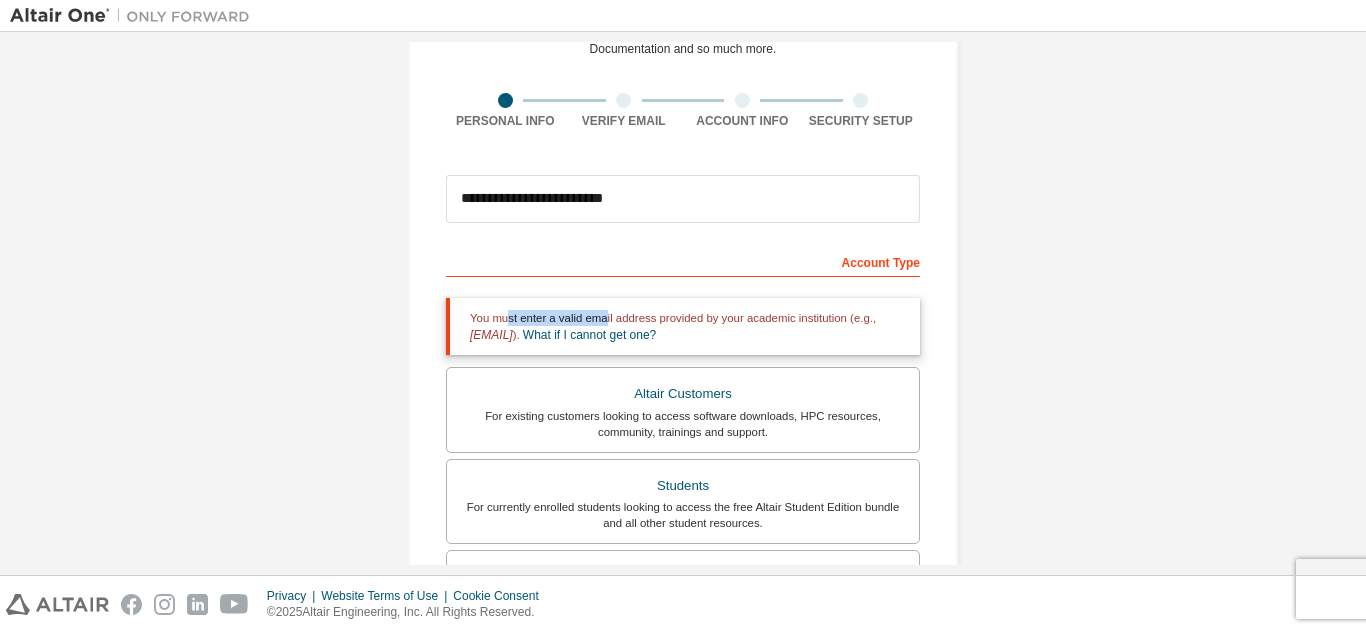 drag, startPoint x: 500, startPoint y: 319, endPoint x: 601, endPoint y: 318, distance: 101.00495 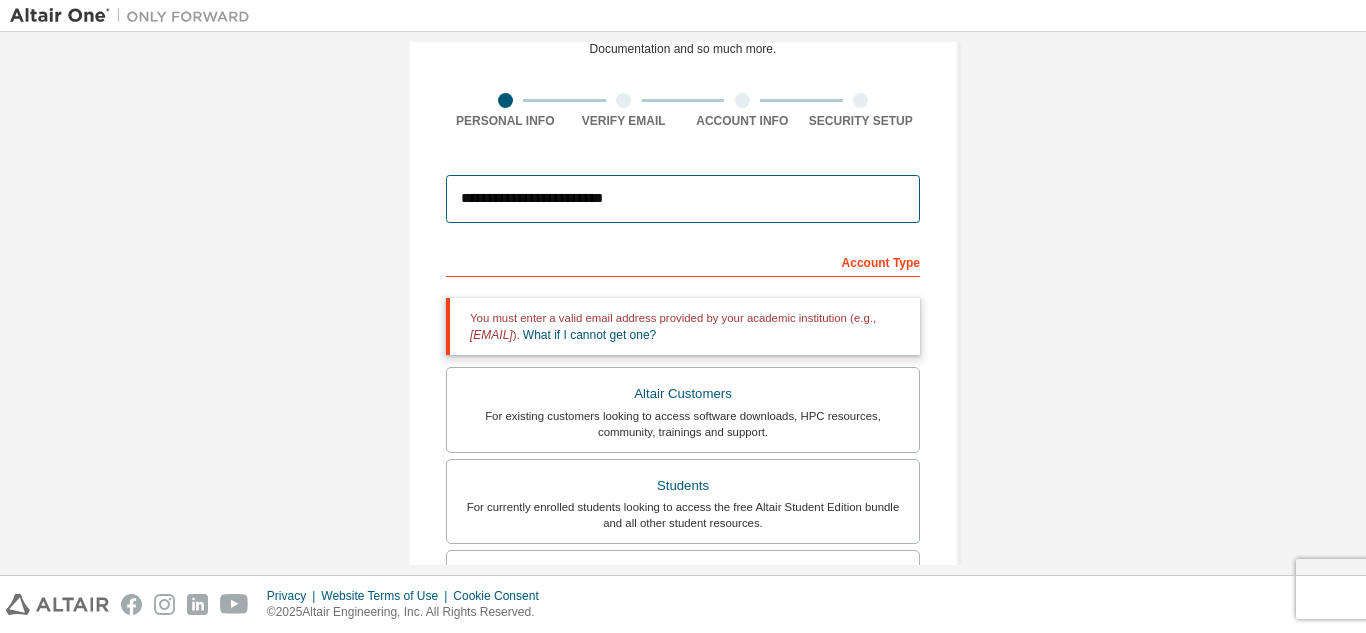 drag, startPoint x: 636, startPoint y: 201, endPoint x: 374, endPoint y: 184, distance: 262.55093 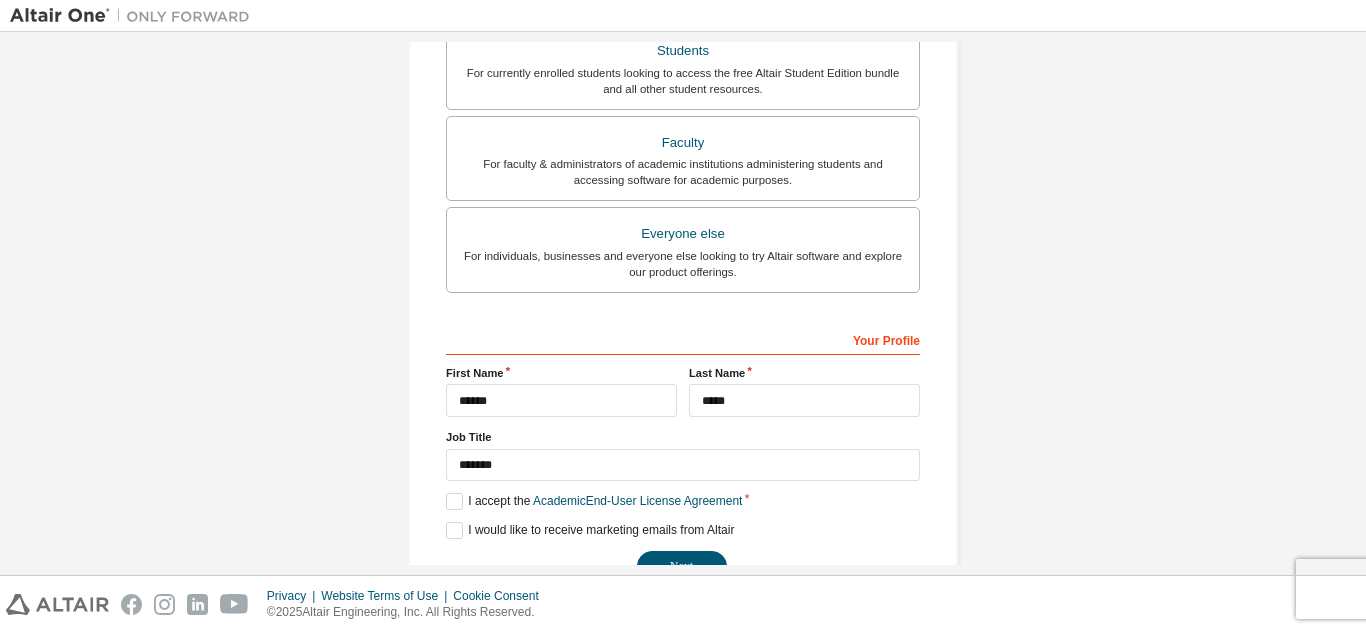 scroll, scrollTop: 535, scrollLeft: 0, axis: vertical 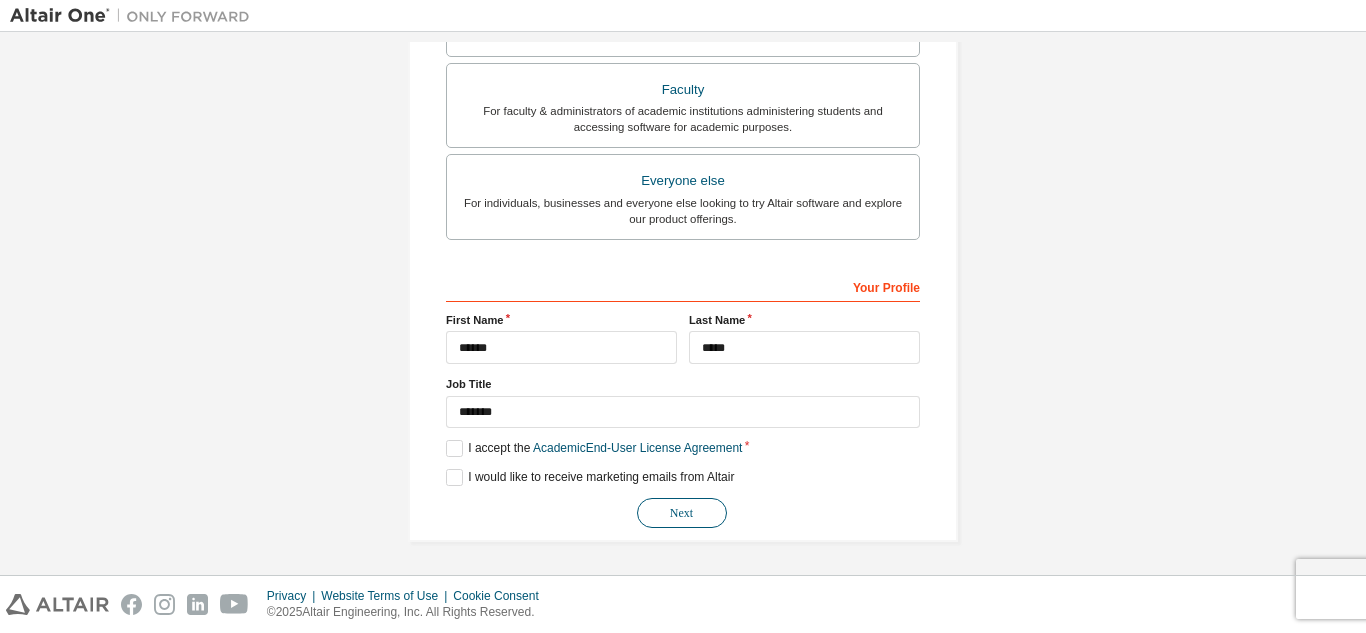 type on "**********" 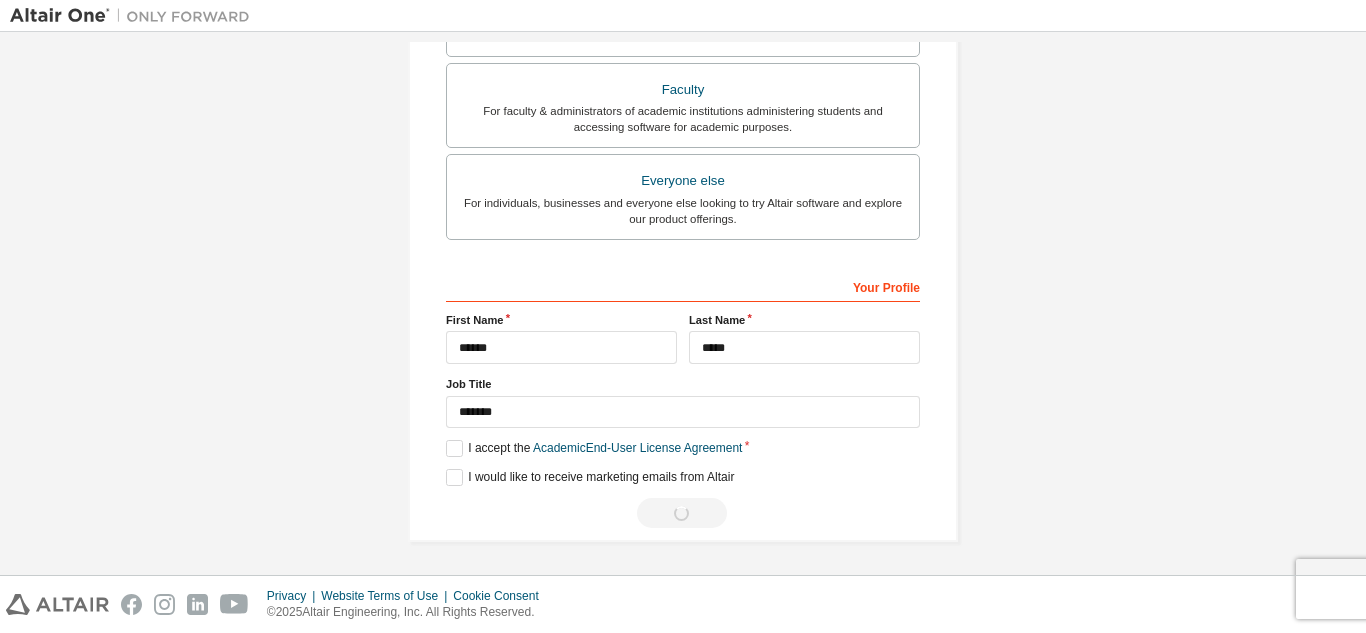 scroll, scrollTop: 0, scrollLeft: 0, axis: both 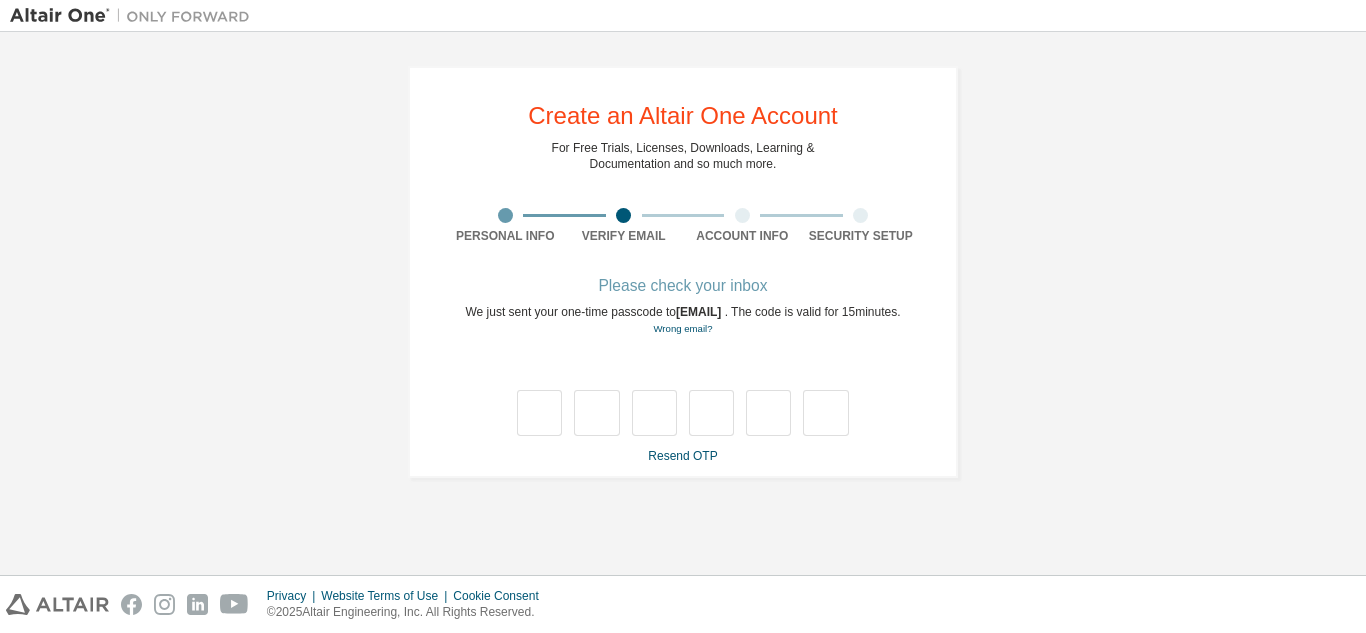 click on "**********" at bounding box center (683, 272) 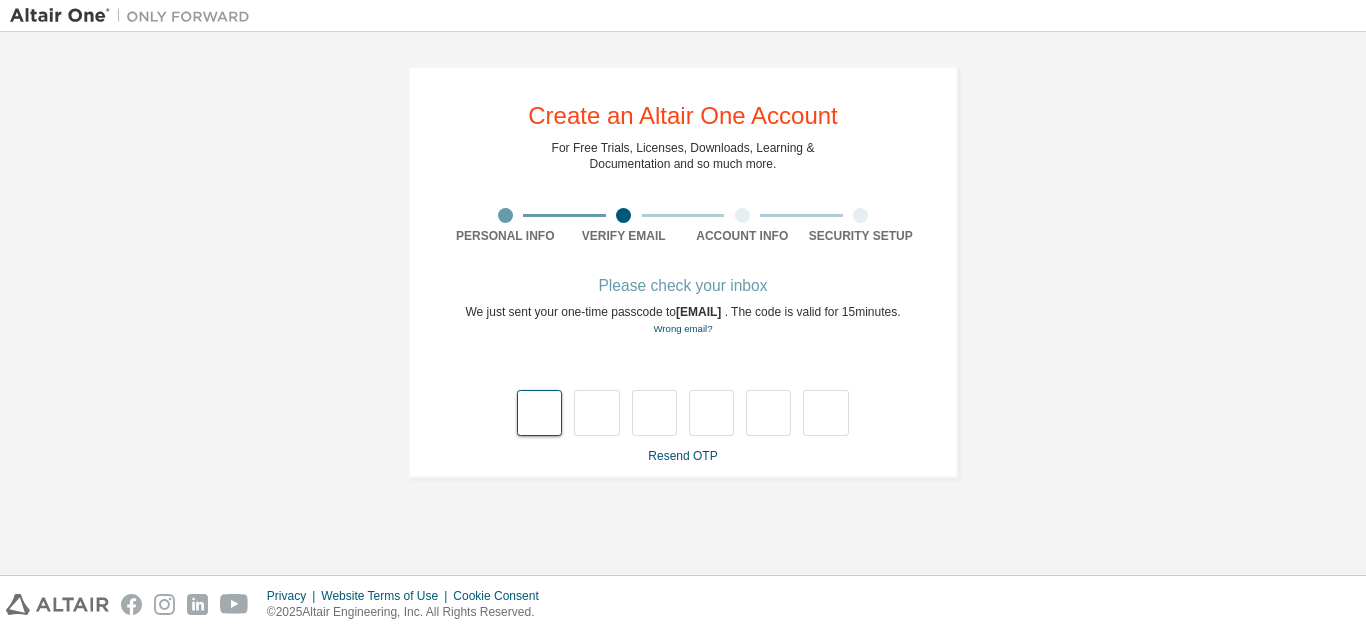 click at bounding box center (539, 413) 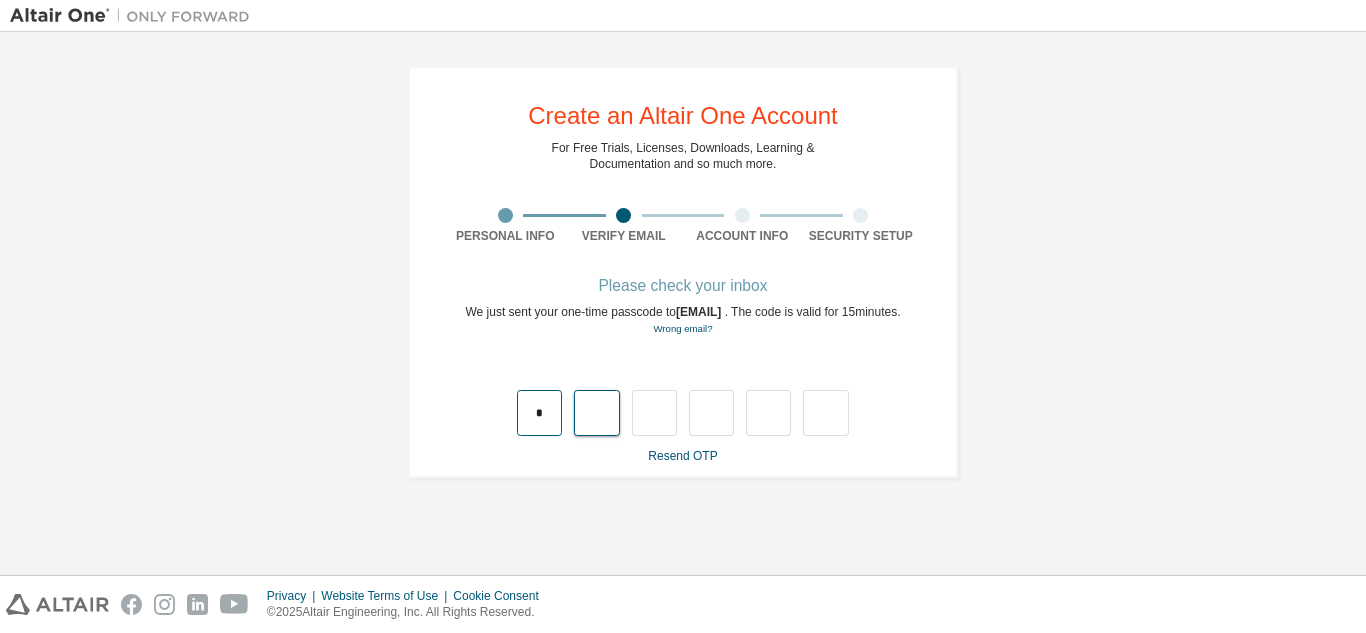 type on "*" 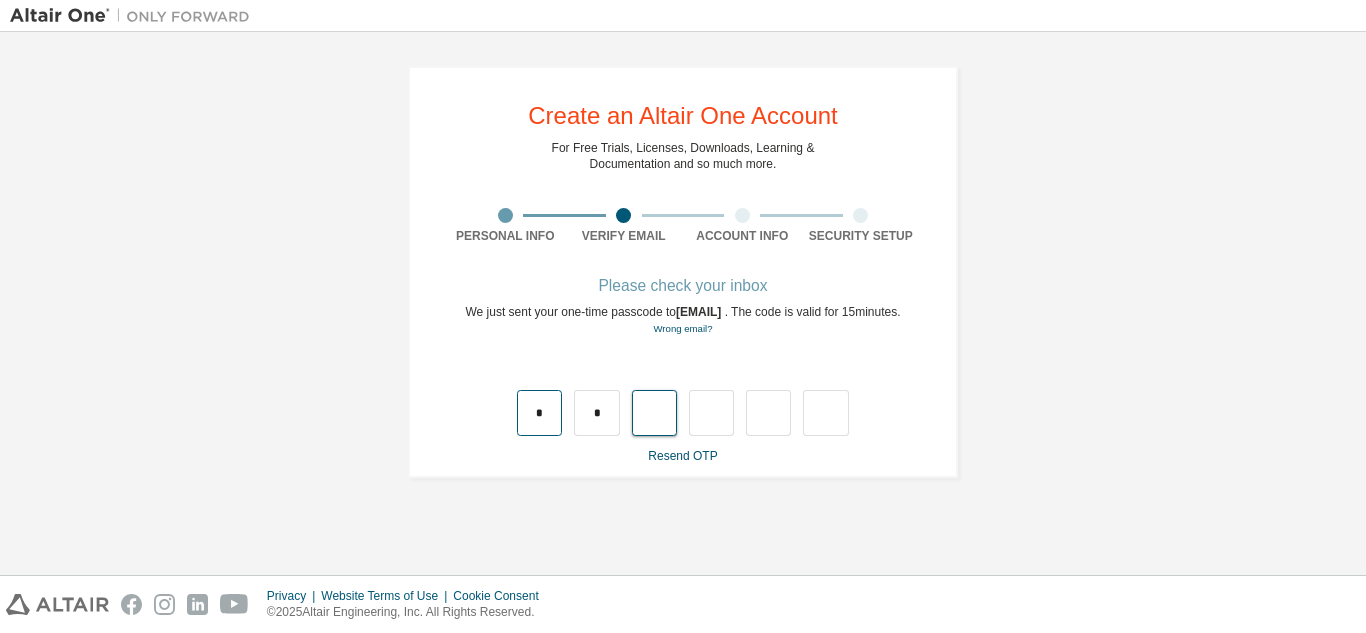 type on "*" 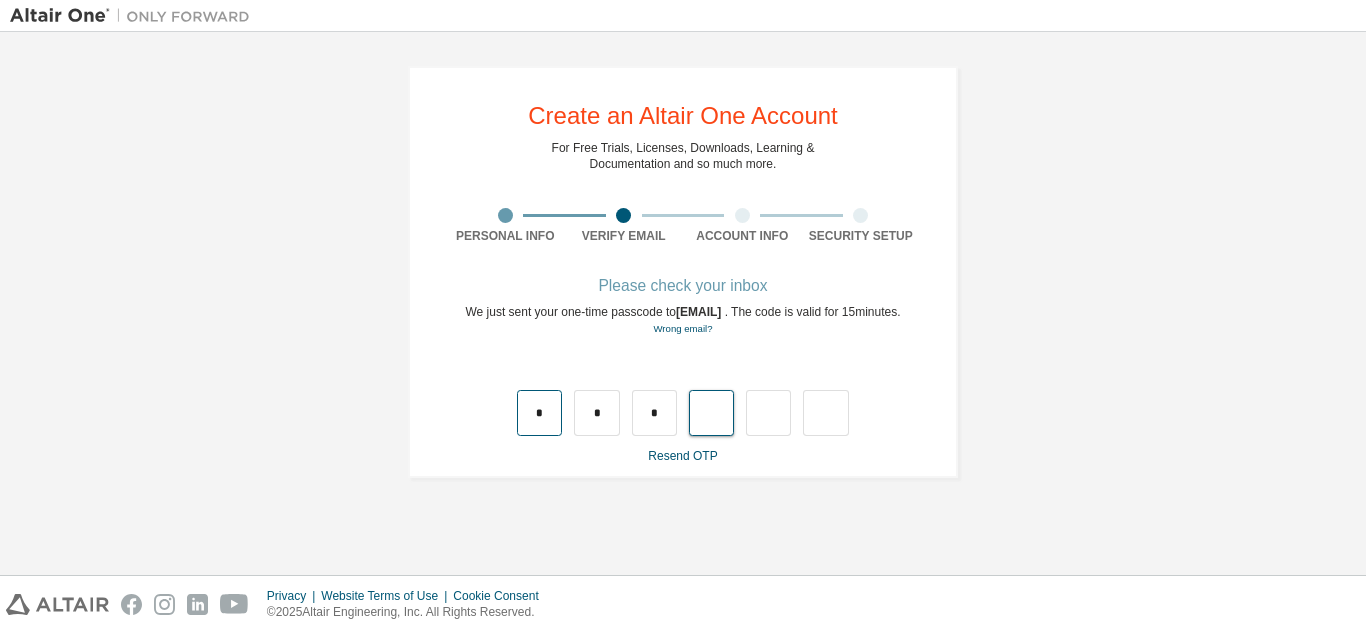 type on "*" 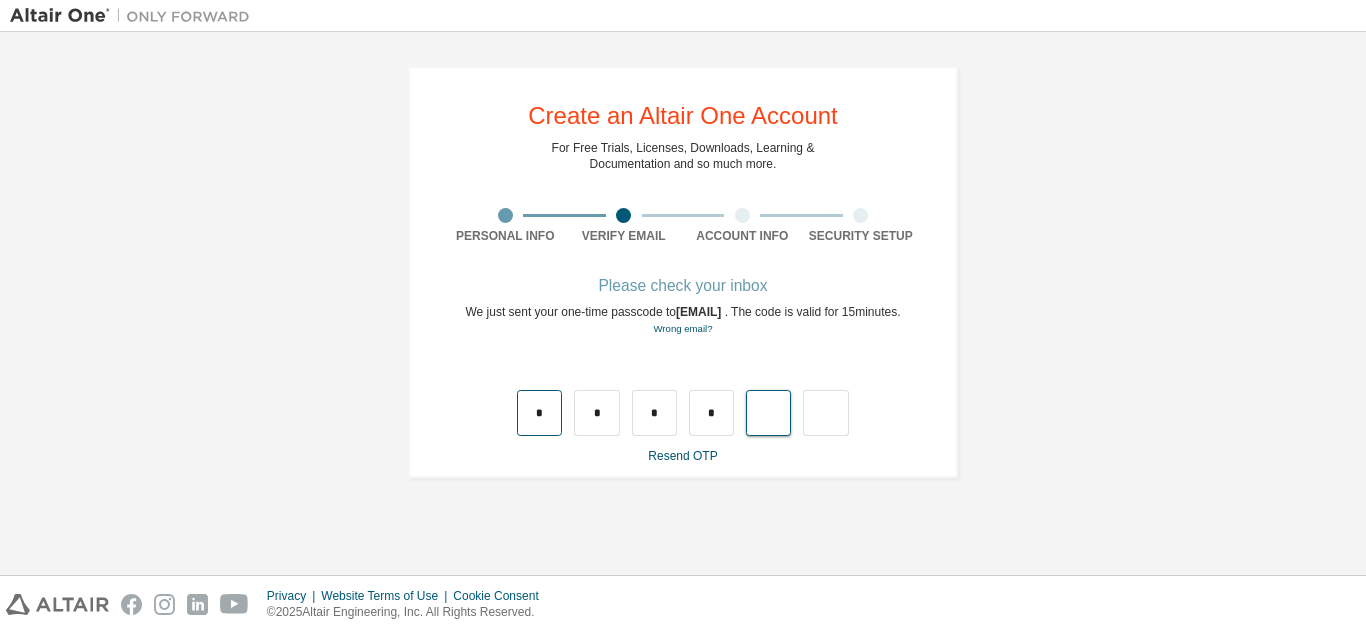 type on "*" 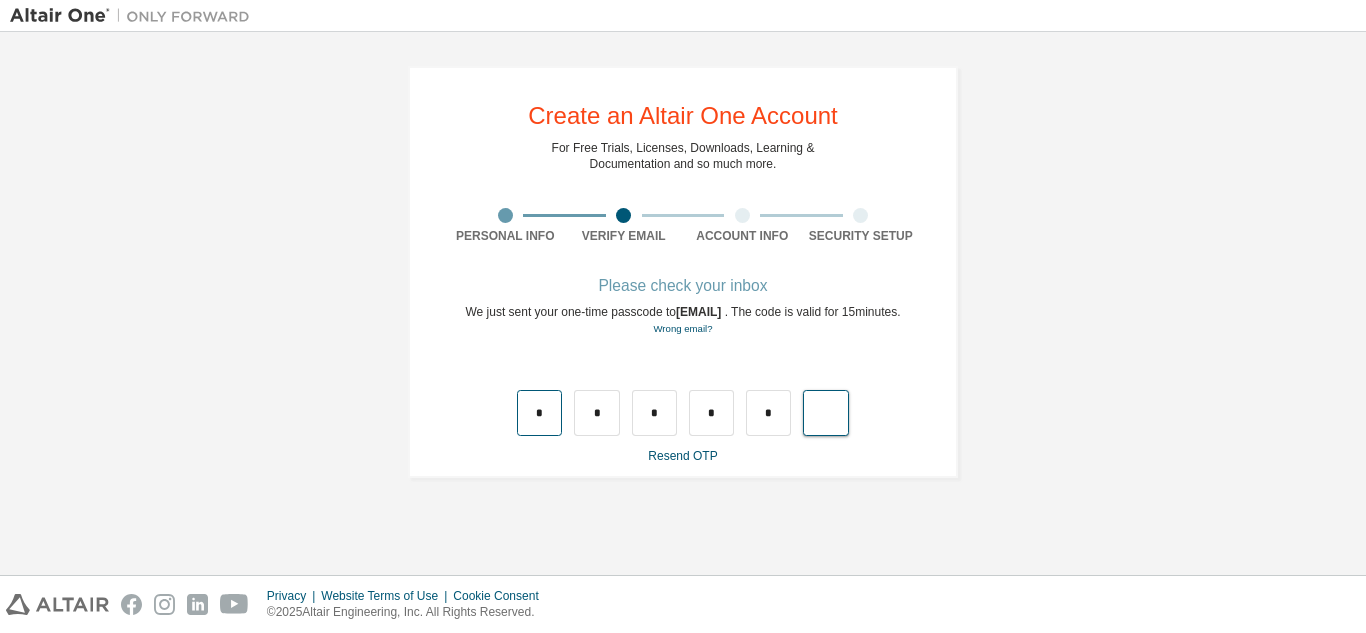 type on "*" 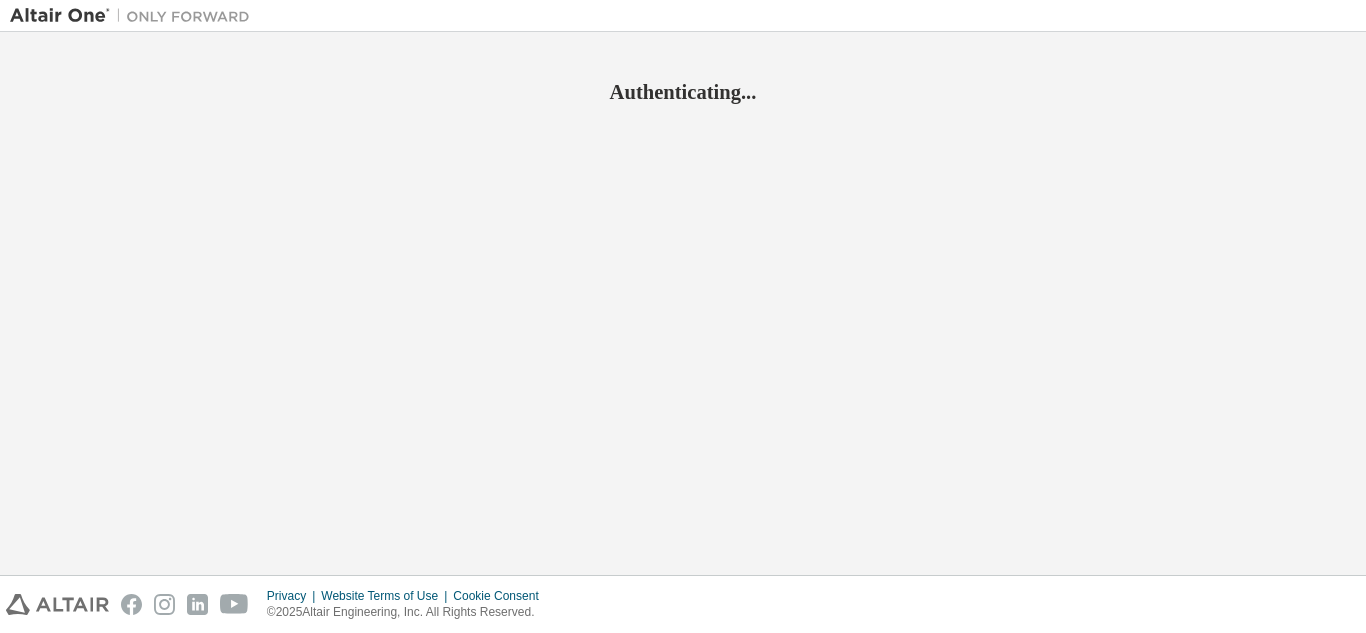 scroll, scrollTop: 0, scrollLeft: 0, axis: both 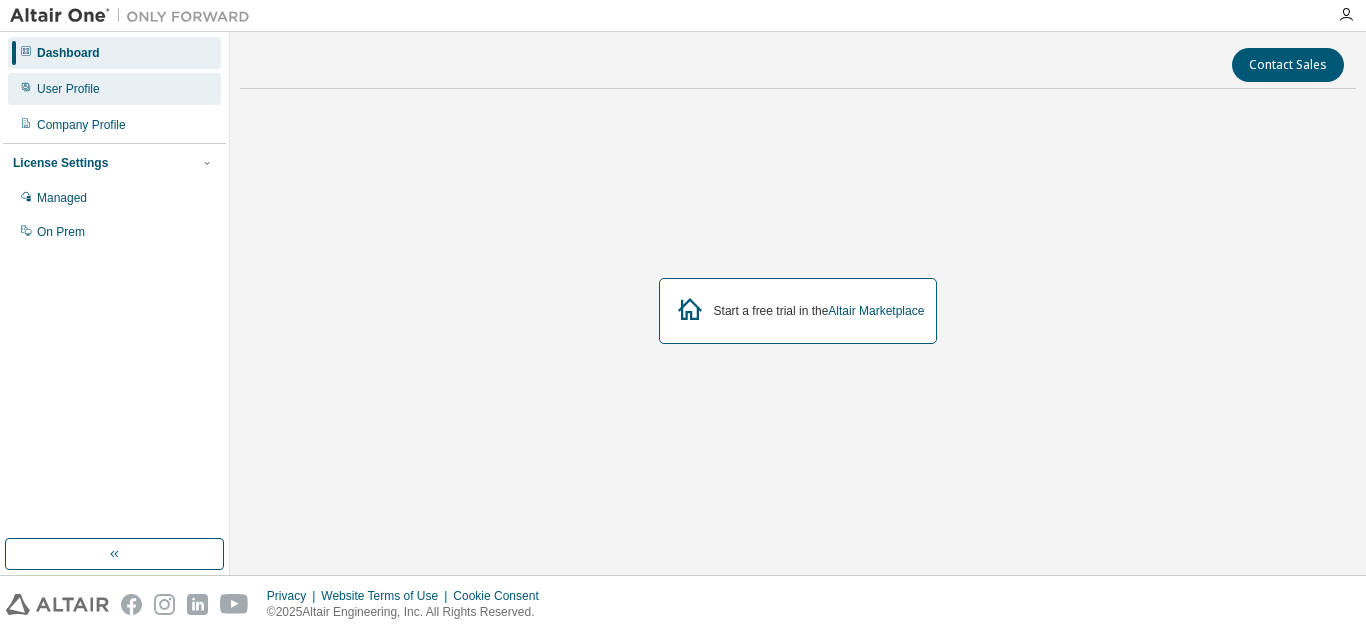 click on "User Profile" at bounding box center [114, 89] 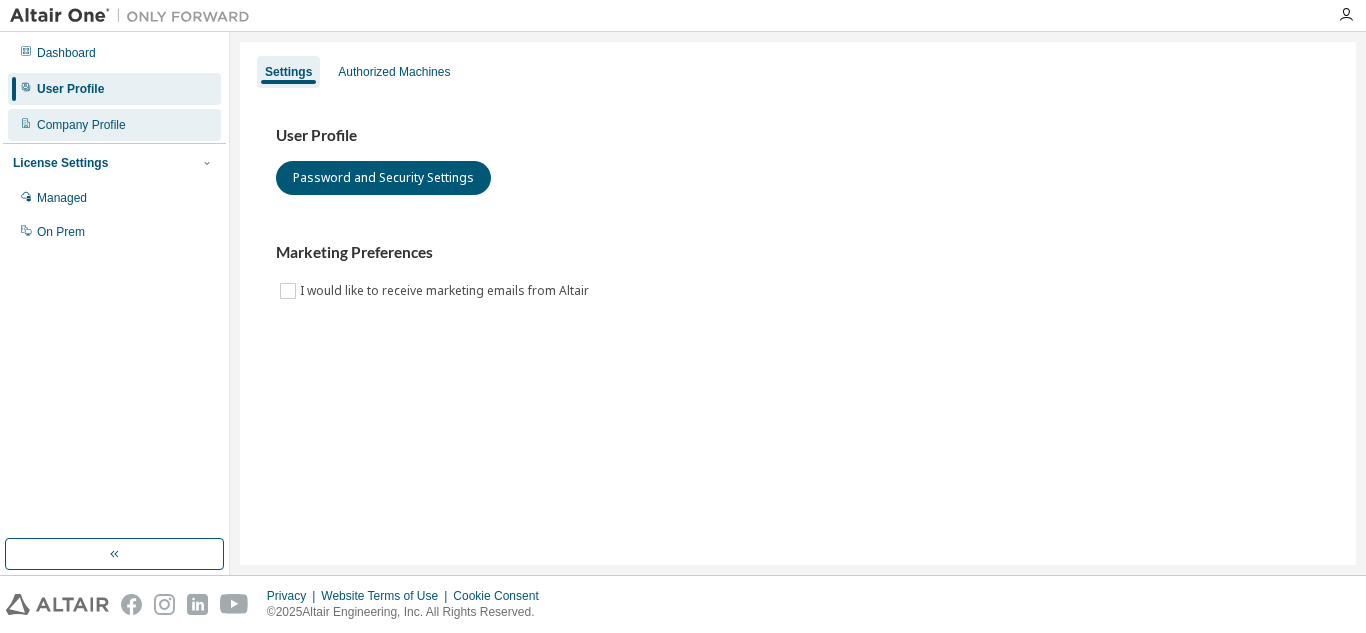 click on "Company Profile" at bounding box center (114, 125) 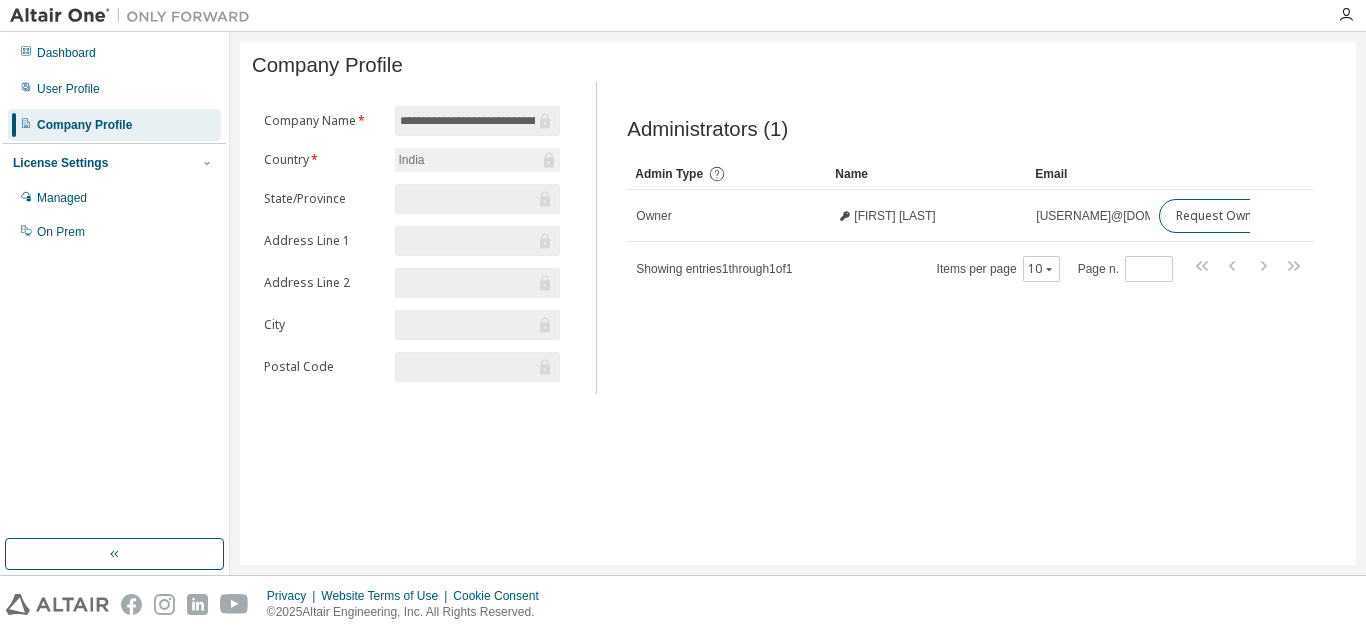 click at bounding box center (478, 199) 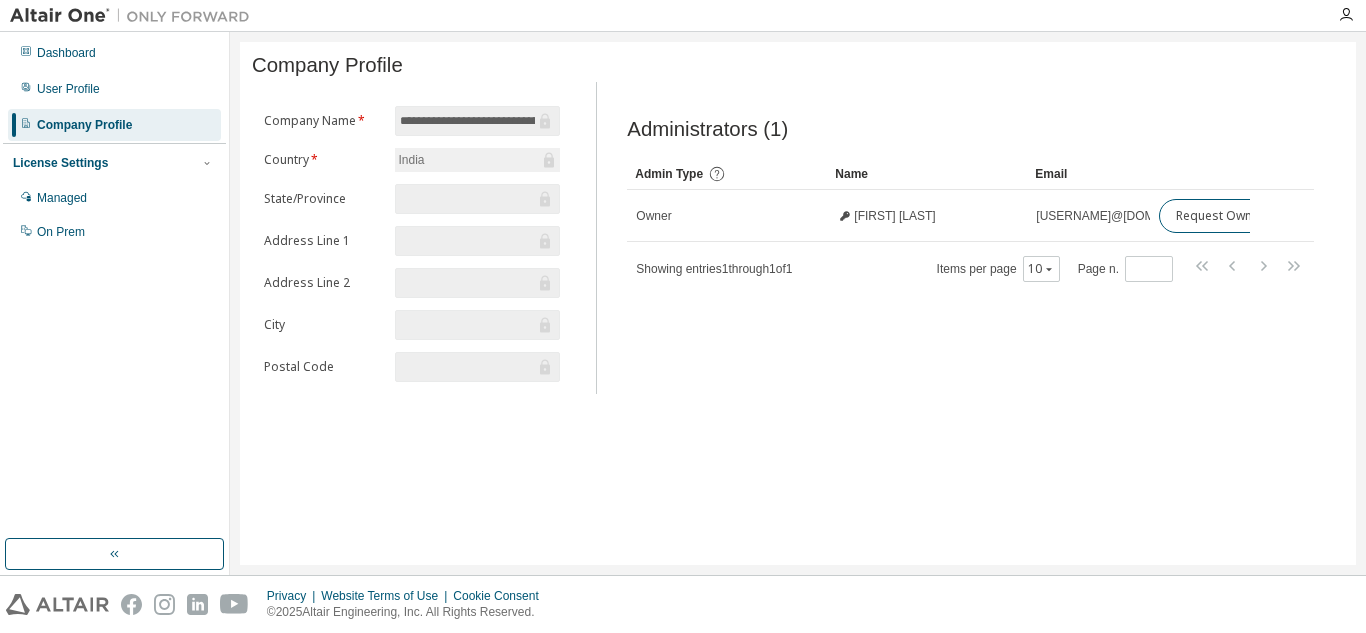 click at bounding box center (468, 241) 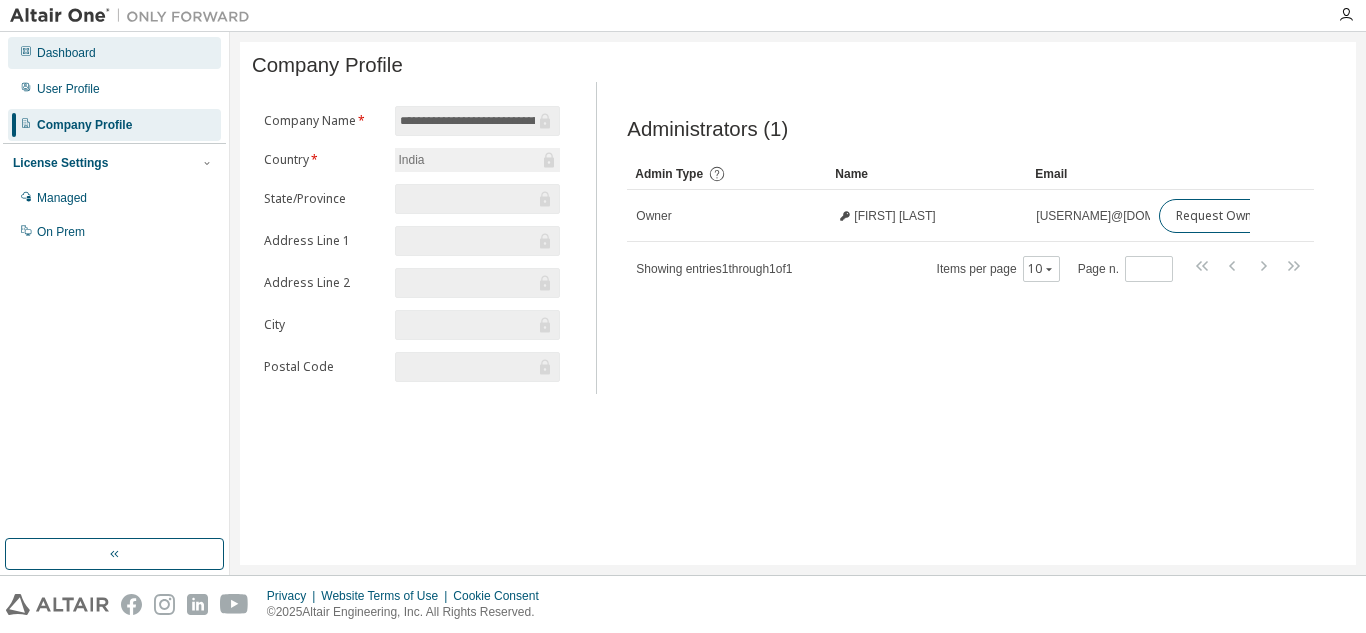 click on "Dashboard" at bounding box center (114, 53) 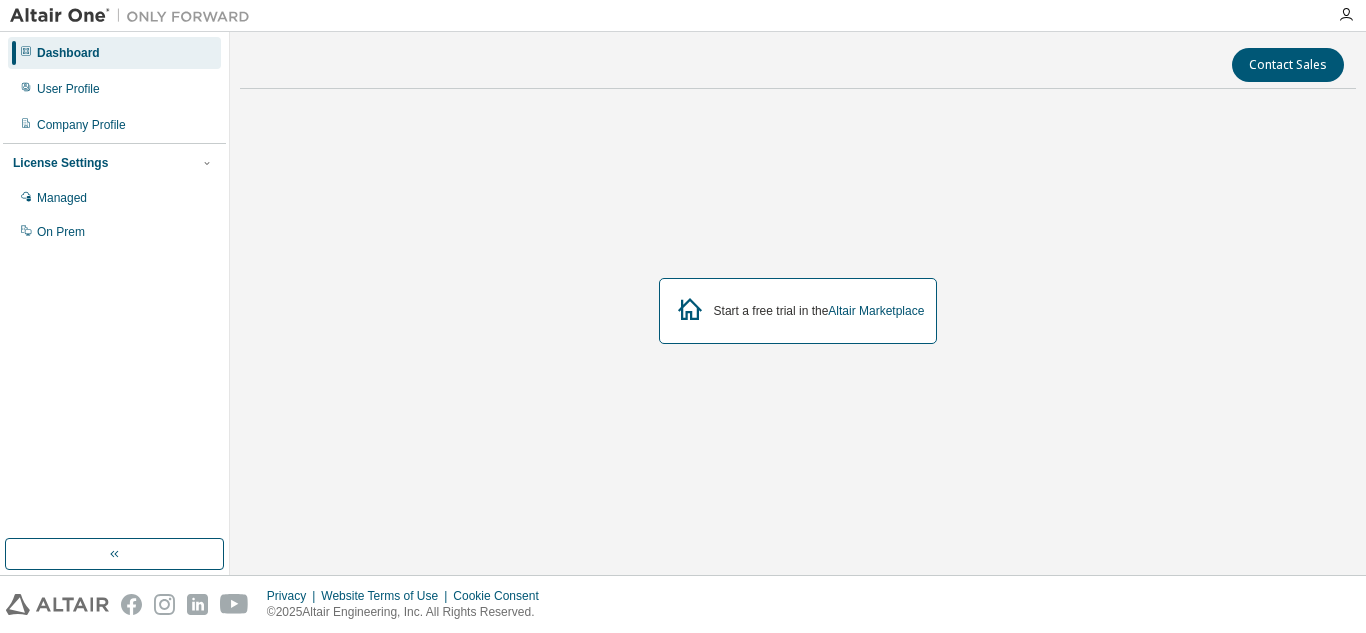 click on "Start a free trial in the  Altair Marketplace" at bounding box center [798, 311] 